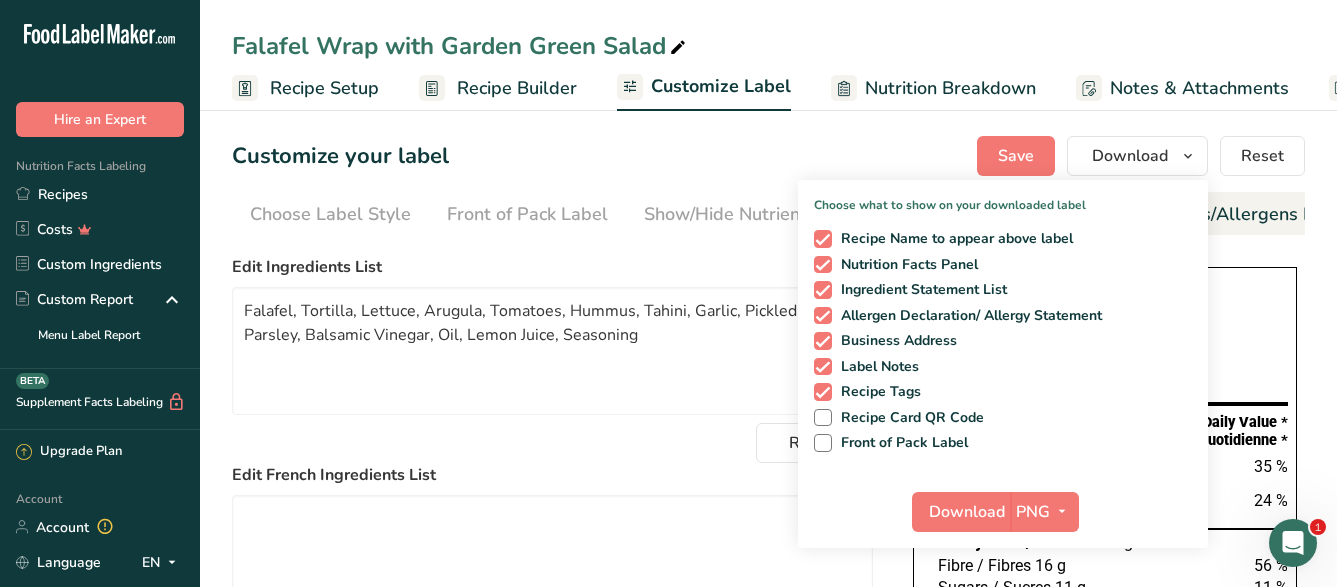scroll, scrollTop: 0, scrollLeft: 0, axis: both 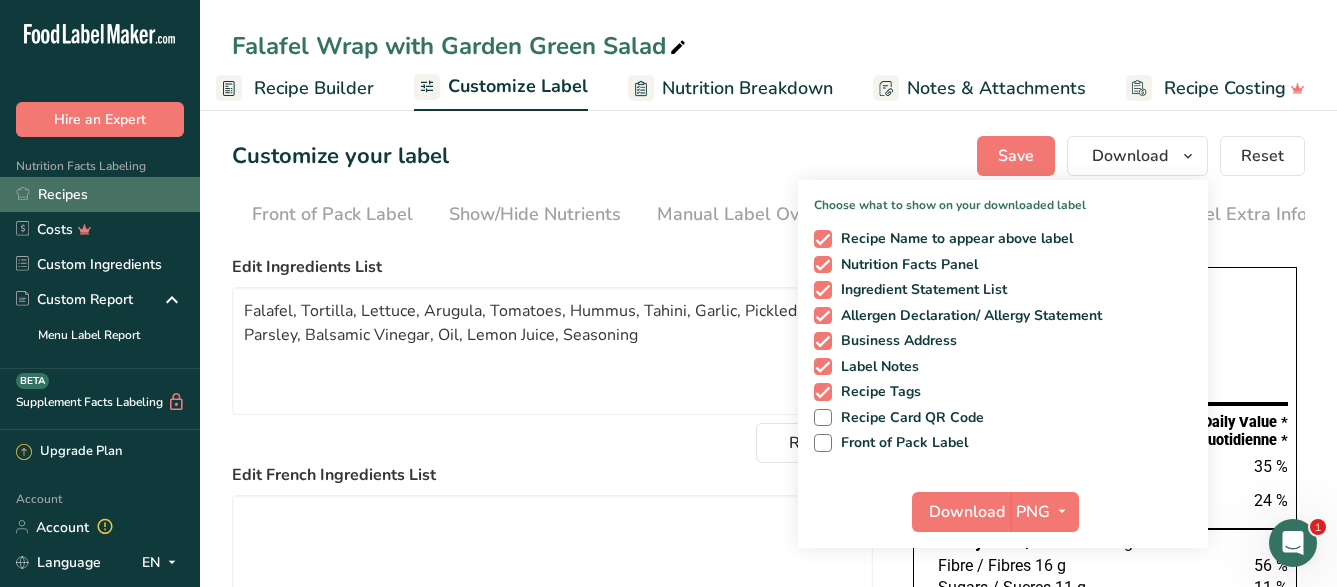 click on "Recipes" at bounding box center (100, 194) 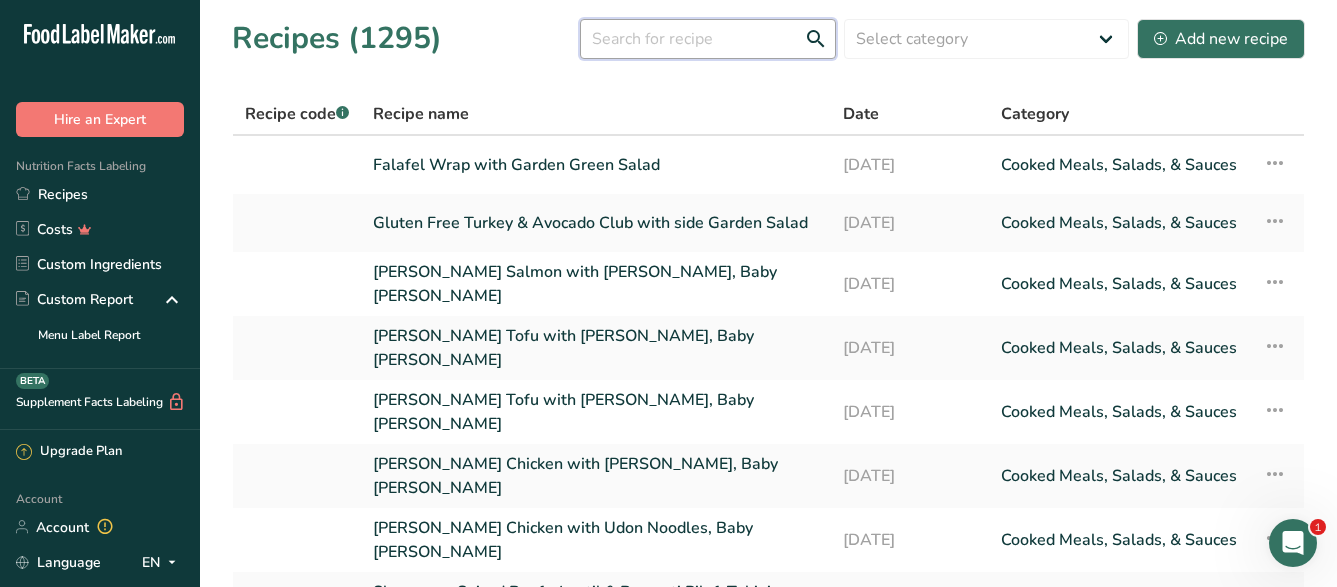 click at bounding box center [708, 39] 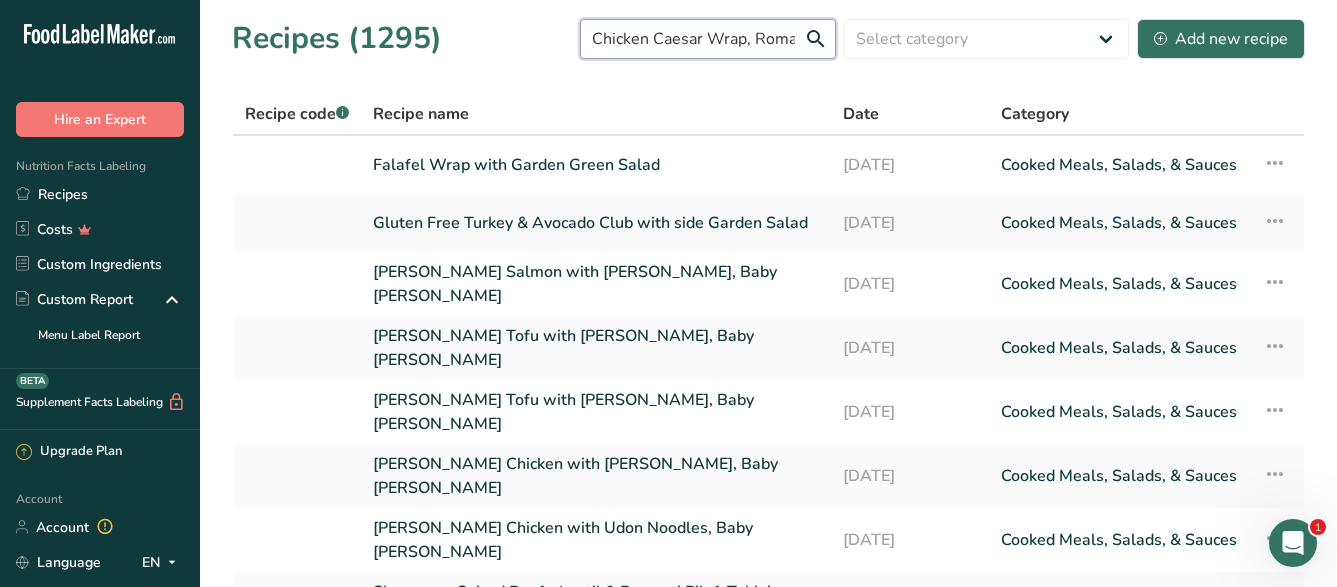 scroll, scrollTop: 0, scrollLeft: 483, axis: horizontal 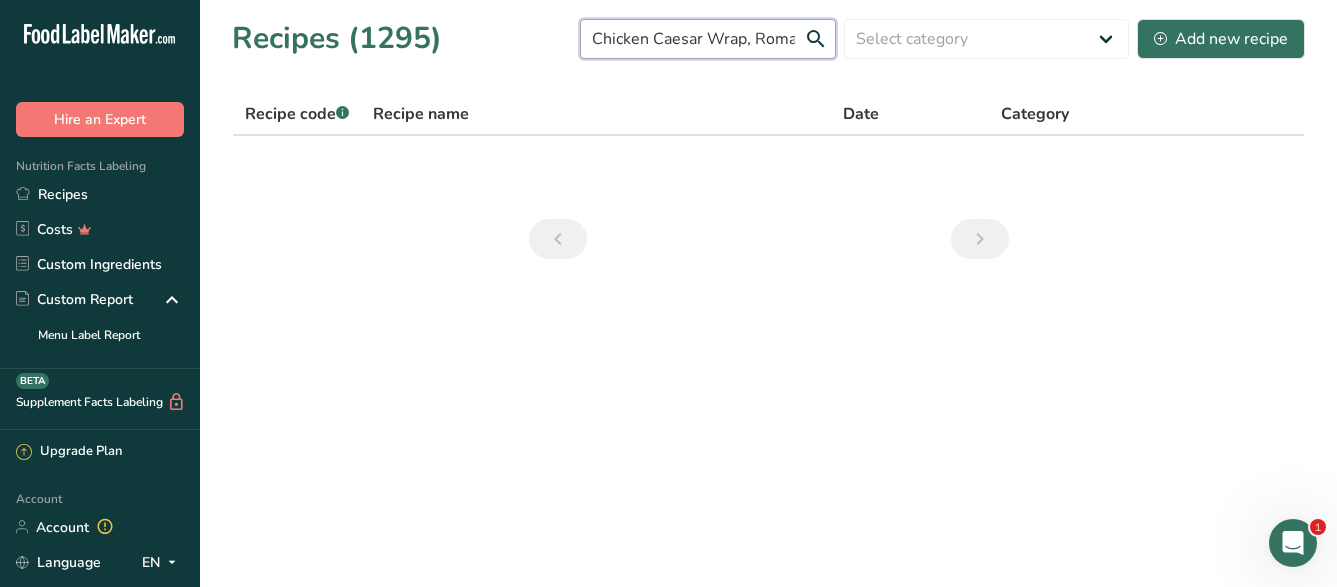 drag, startPoint x: 798, startPoint y: 46, endPoint x: 747, endPoint y: 33, distance: 52.63079 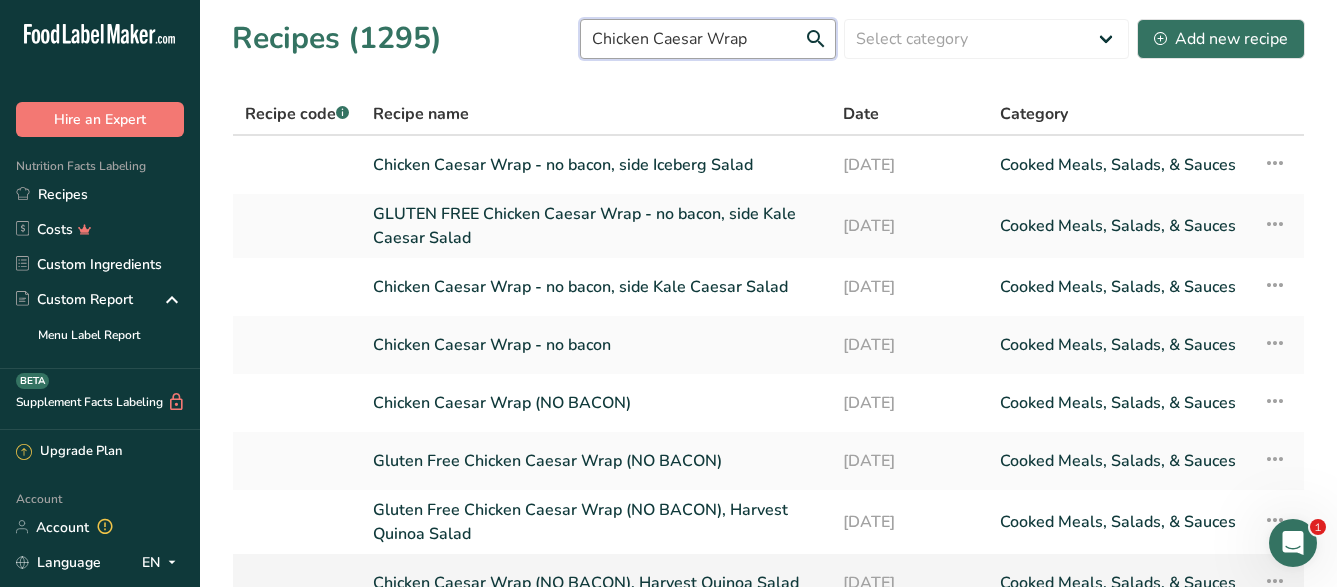 type on "Chicken Caesar Wrap" 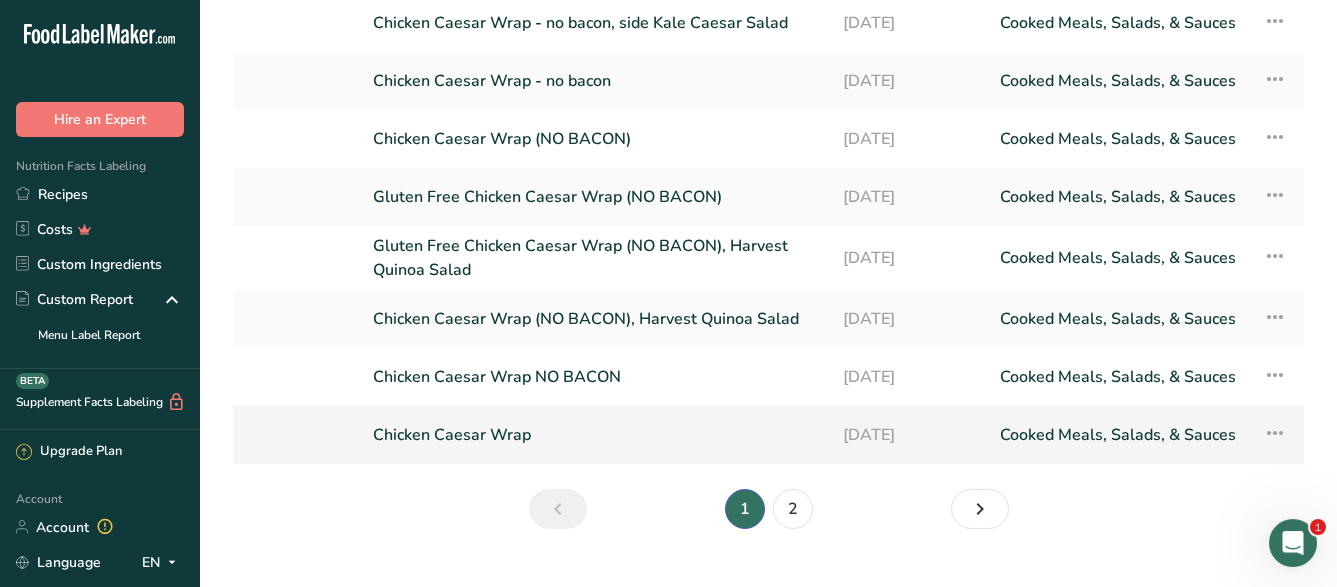 scroll, scrollTop: 290, scrollLeft: 0, axis: vertical 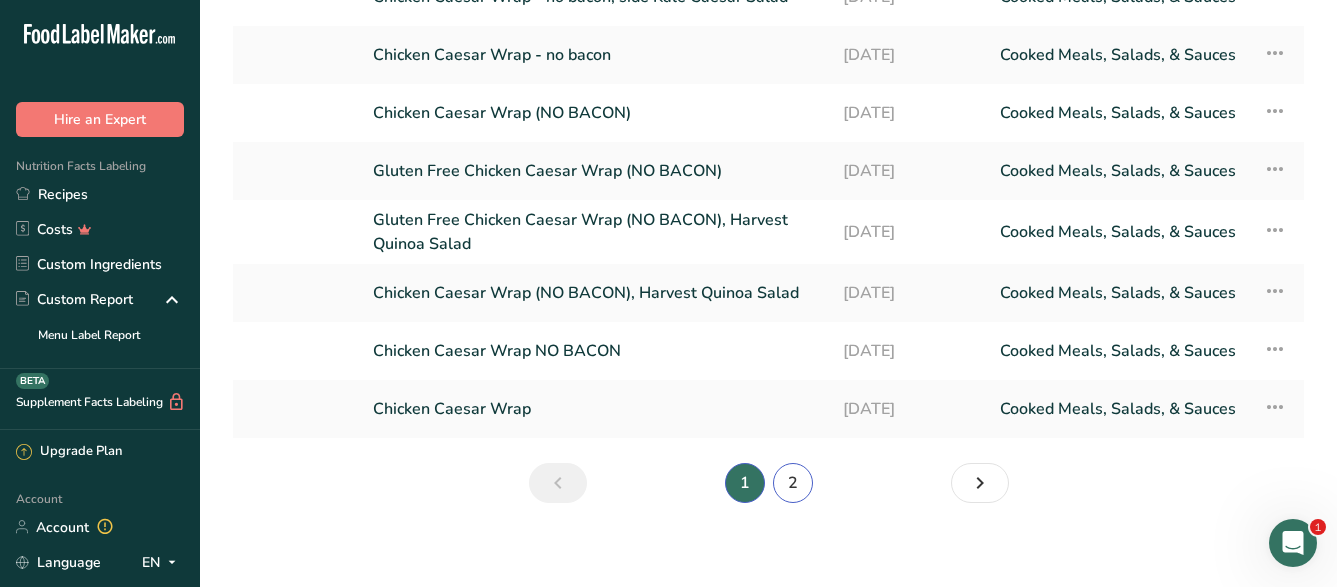 click on "2" at bounding box center (793, 483) 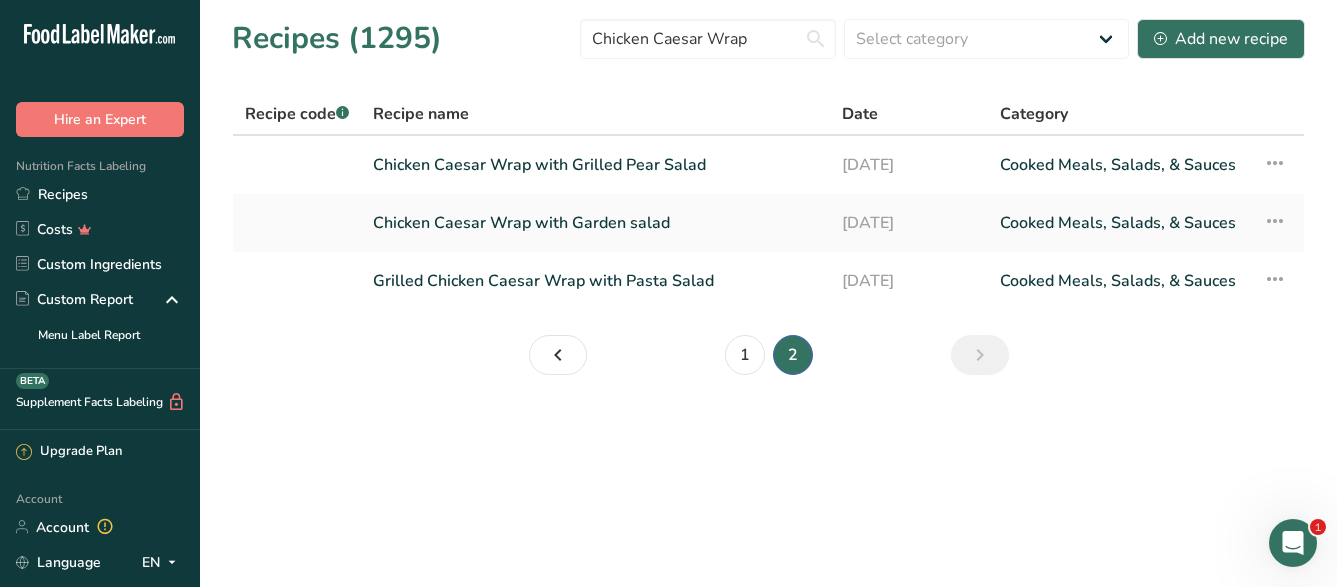scroll, scrollTop: 0, scrollLeft: 0, axis: both 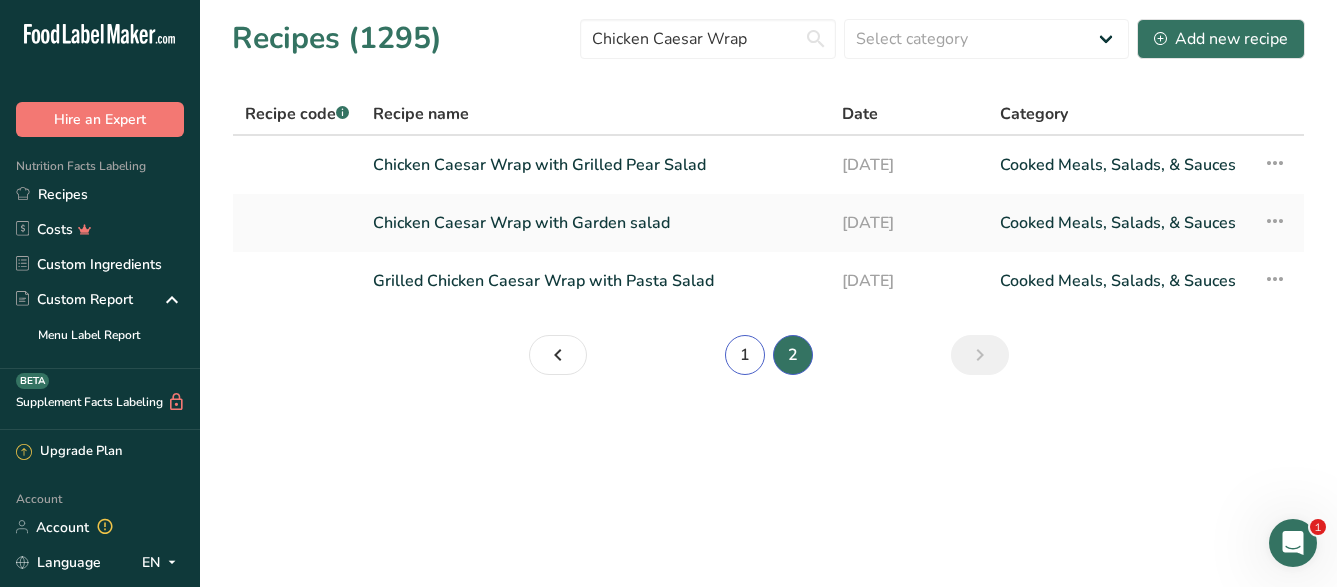 click on "1" at bounding box center [745, 355] 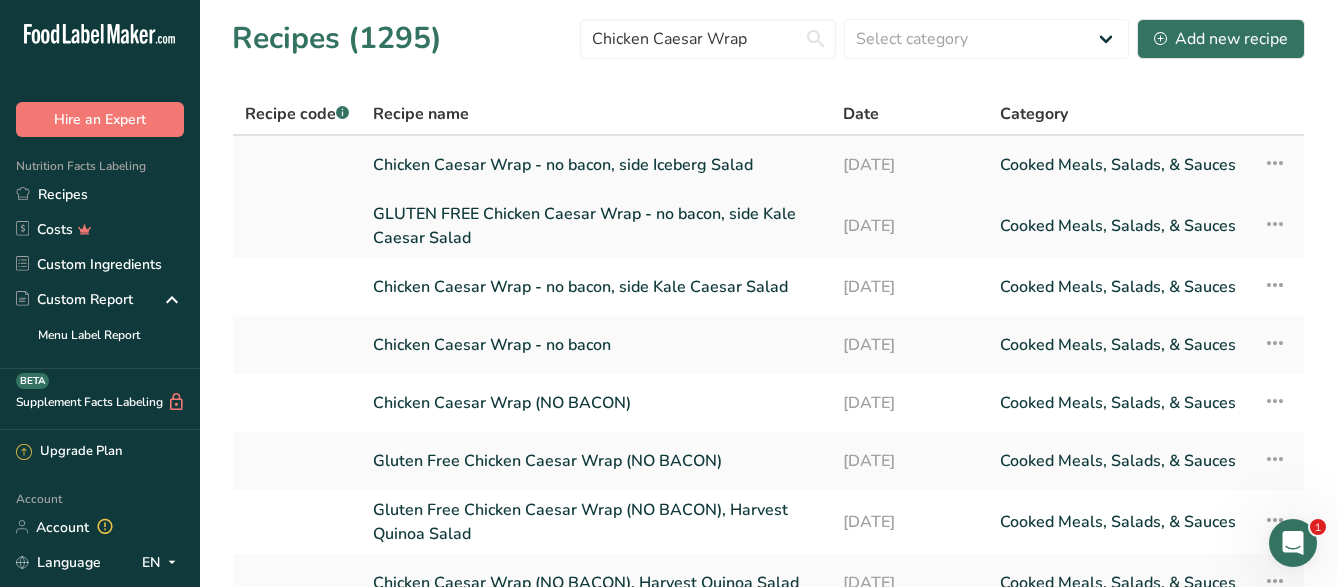 click on "Chicken Caesar Wrap - no bacon, side Iceberg Salad" at bounding box center [596, 165] 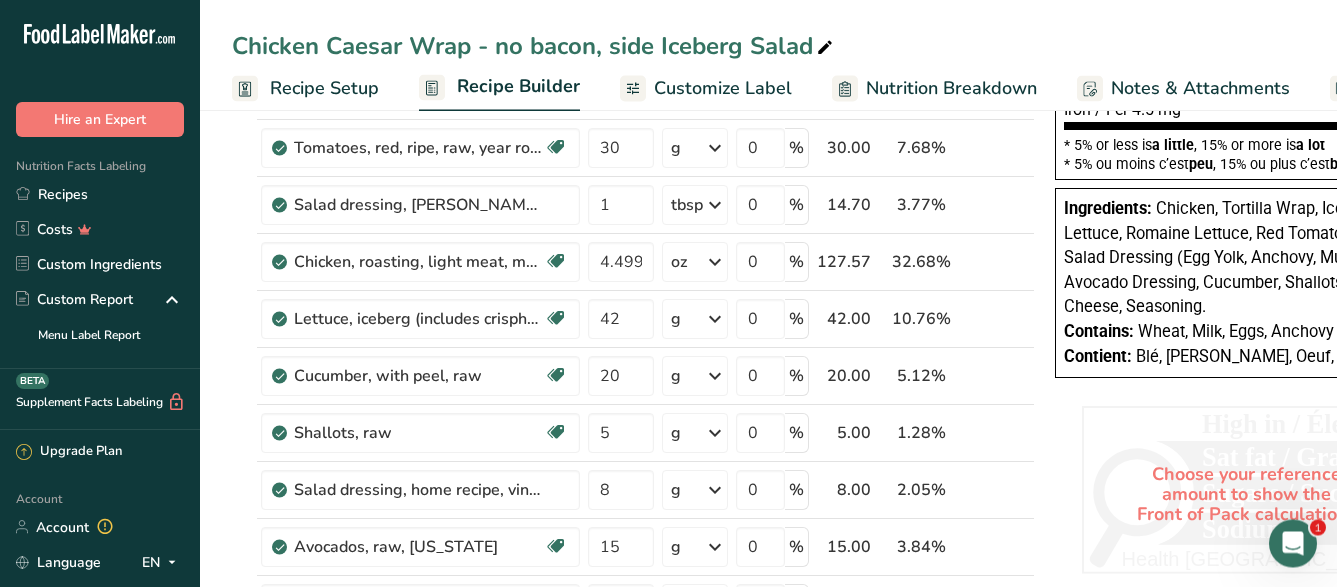 scroll, scrollTop: 0, scrollLeft: 0, axis: both 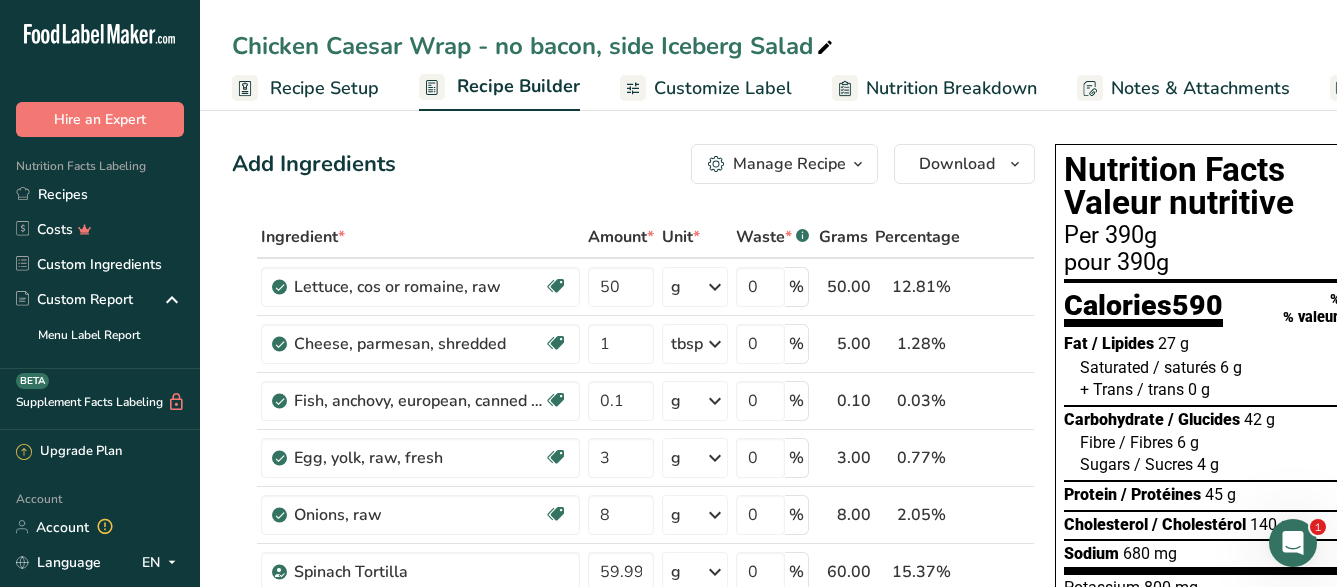 click on "Add Ingredients
Manage Recipe         Delete Recipe           Duplicate Recipe             Scale Recipe             Save as Sub-Recipe   .a-a{fill:#347362;}.b-a{fill:#fff;}                               Nutrition Breakdown                 Recipe Card
NEW
[MEDICAL_DATA] Pattern Report           Activity History
Download
Choose your preferred label style
Standard FDA label
Standard FDA label
The most common format for nutrition facts labels in compliance with the FDA's typeface, style and requirements
Tabular FDA label
A label format compliant with the FDA regulations presented in a tabular (horizontal) display.
Linear FDA label
A simple linear display for small sized packages.
Simplified FDA label" at bounding box center [633, 164] 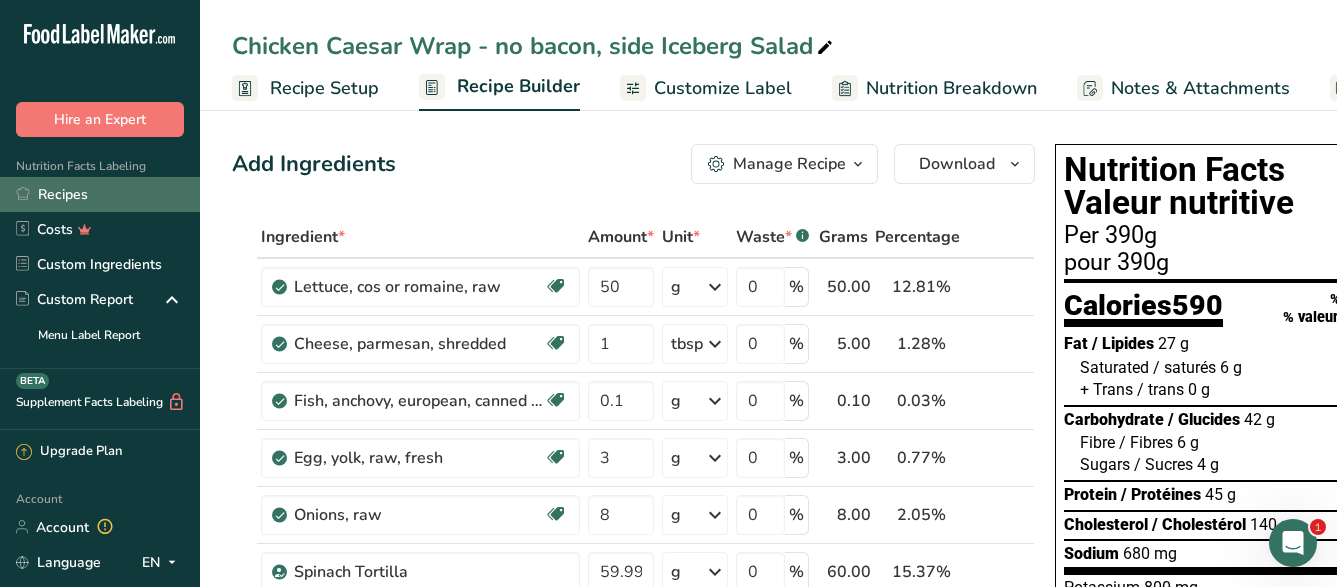 click on "Recipes" at bounding box center (100, 194) 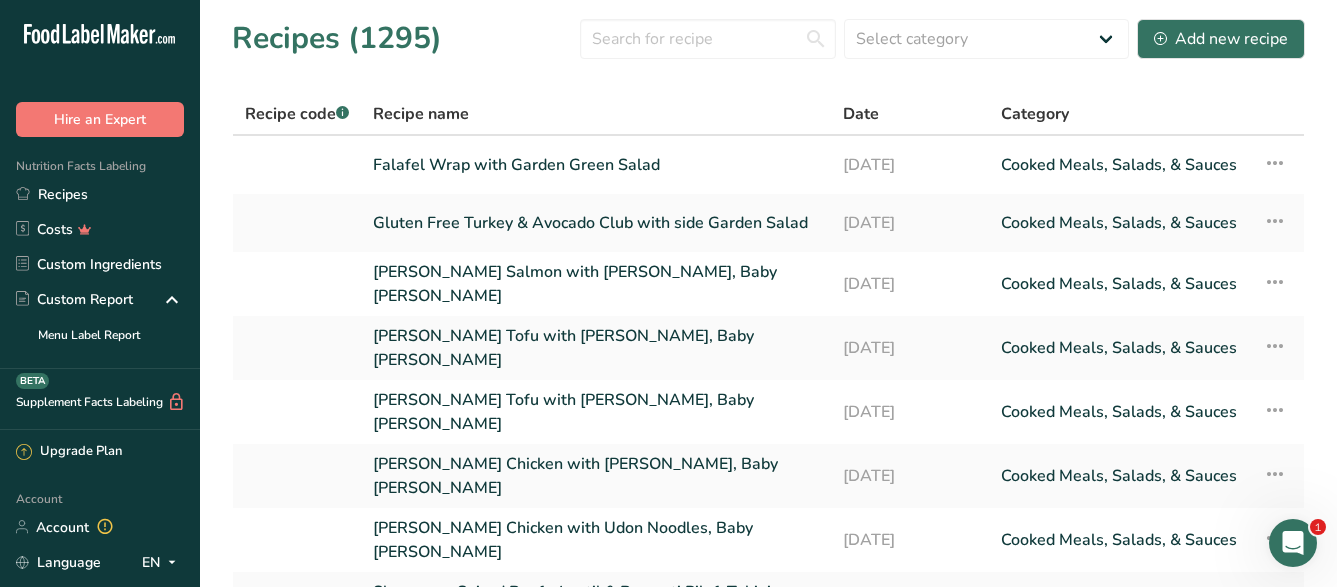 click on "Recipes (1295)
Select category
All
Baked Goods
[GEOGRAPHIC_DATA]
Confectionery
Cooked Meals, Salads, & Sauces
[GEOGRAPHIC_DATA]
Snacks
Add new recipe
Recipe code
.a-a{fill:#347362;}.b-a{fill:#fff;}          Recipe name   Date   Category
Falafel Wrap with Garden Green Salad
[DATE]
Cooked Meals, Salads, & Sauces
Recipe Setup       Delete Recipe           Duplicate Recipe             Scale Recipe             Save as Sub-Recipe   .a-a{fill:#347362;}.b-a{fill:#fff;}                               Nutrition Breakdown                 Recipe Card
NEW
[MEDICAL_DATA] Pattern Report           Activity History" at bounding box center [768, 427] 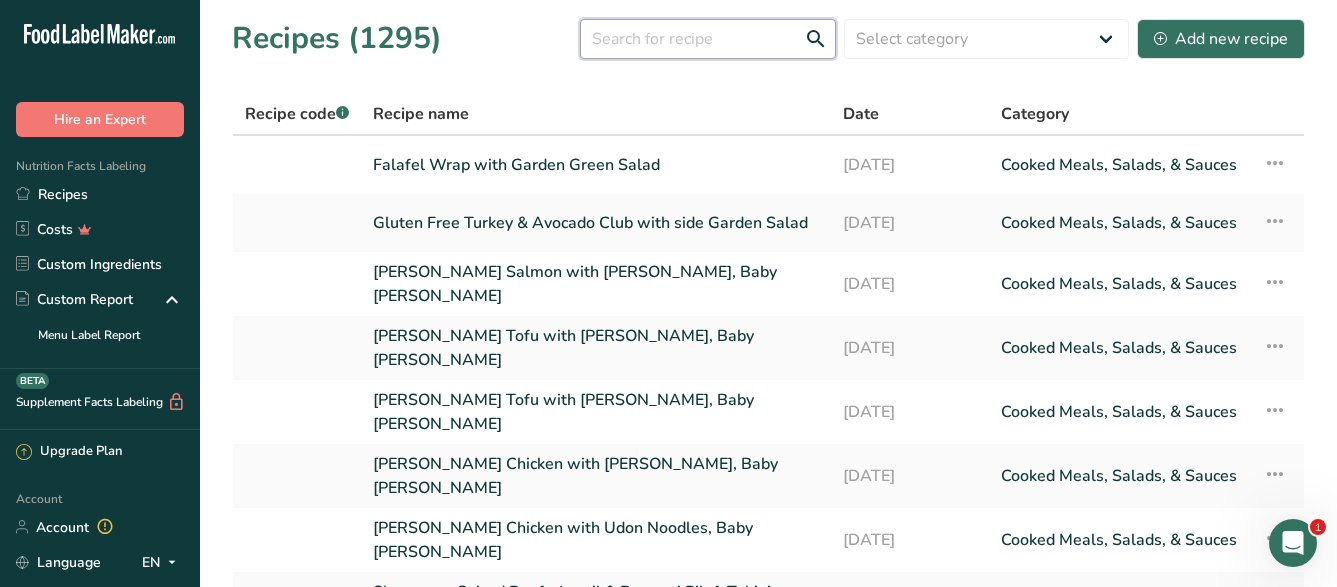 click at bounding box center [708, 39] 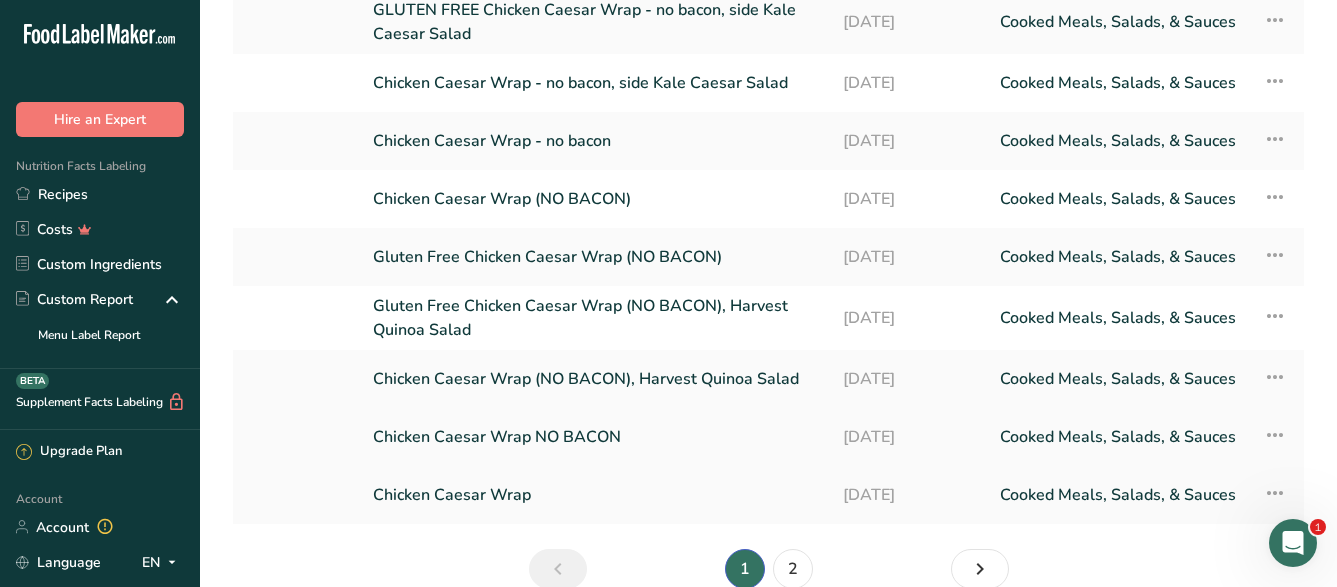 scroll, scrollTop: 290, scrollLeft: 0, axis: vertical 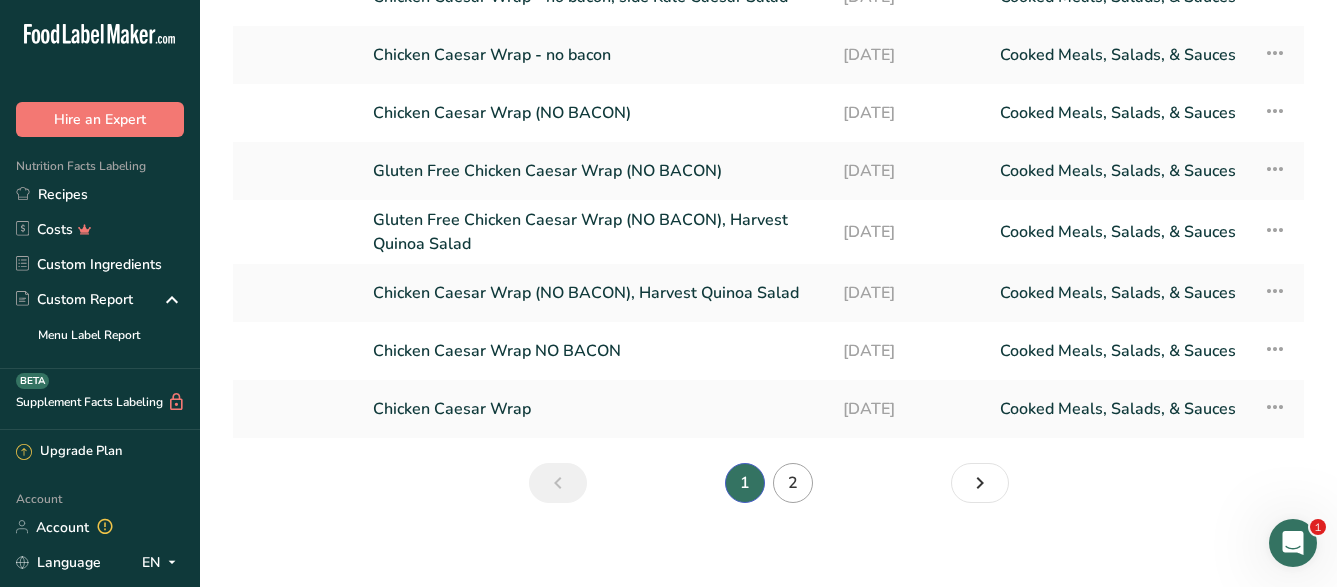 type on "caesar wrap" 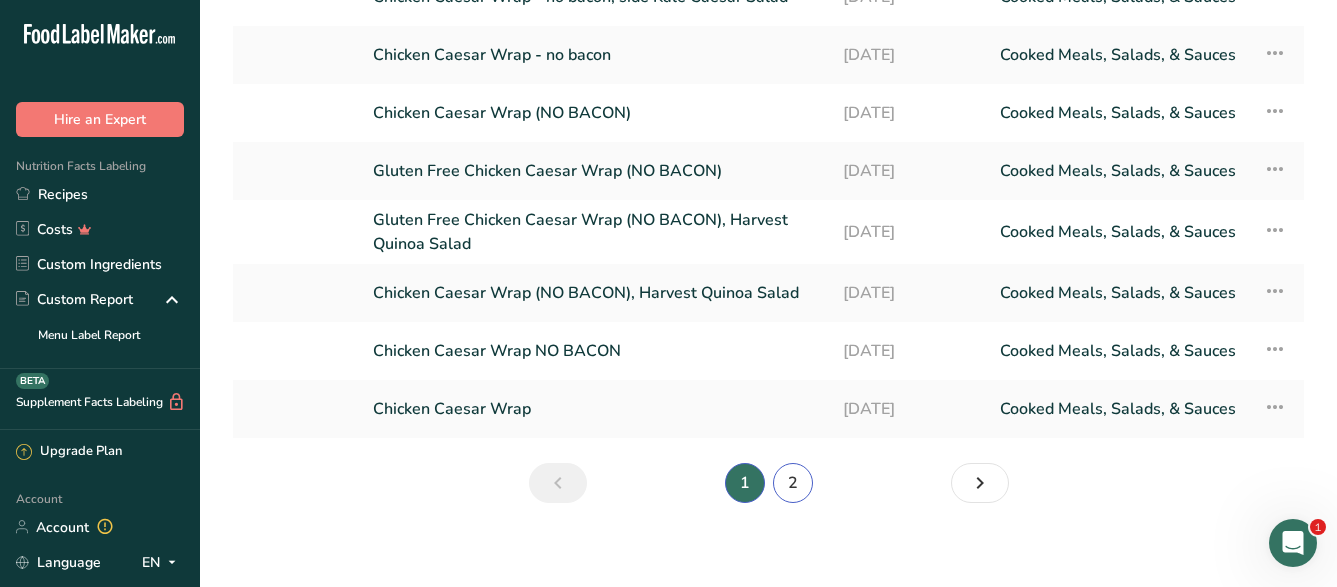 click on "2" at bounding box center (793, 483) 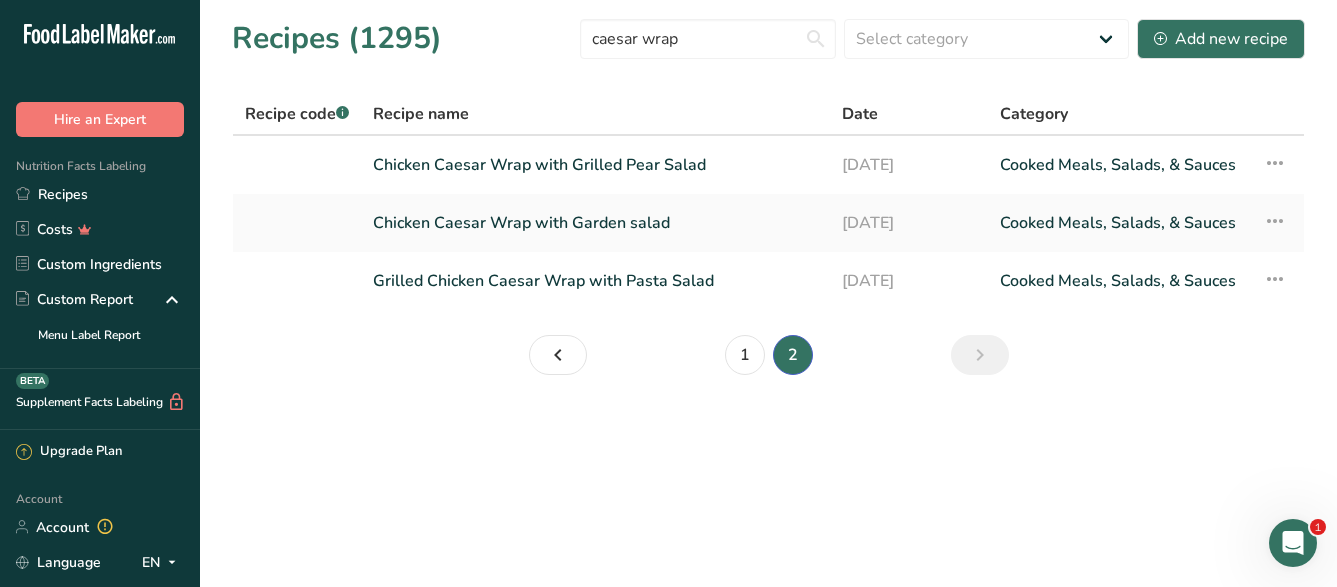 scroll, scrollTop: 0, scrollLeft: 0, axis: both 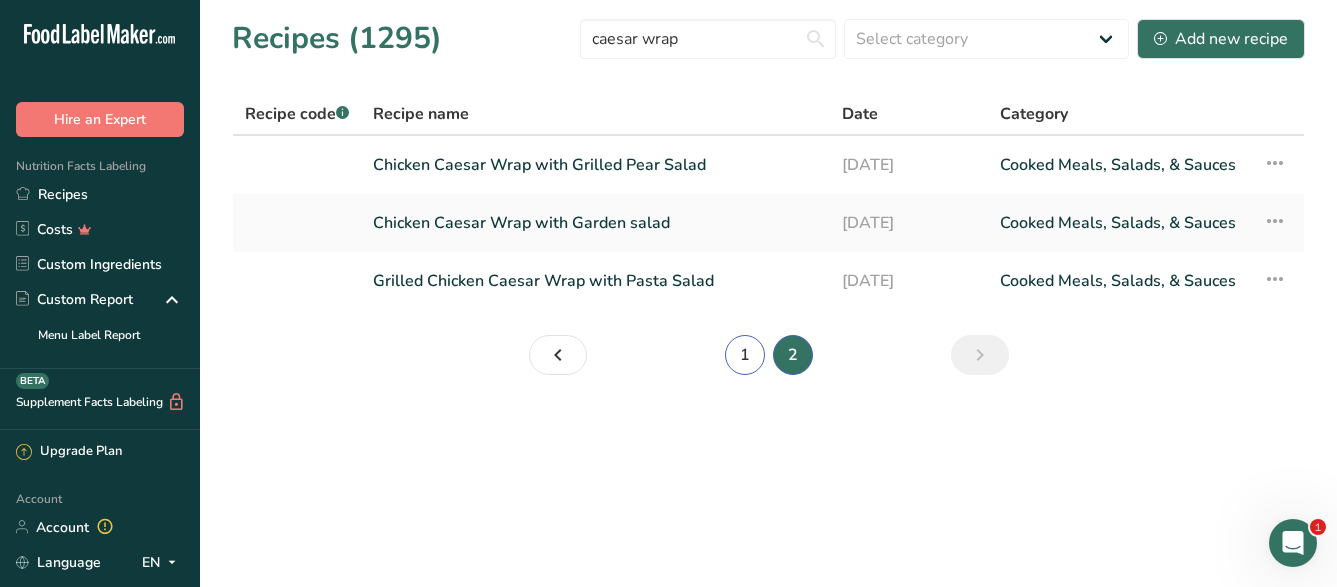 click on "1" at bounding box center (745, 355) 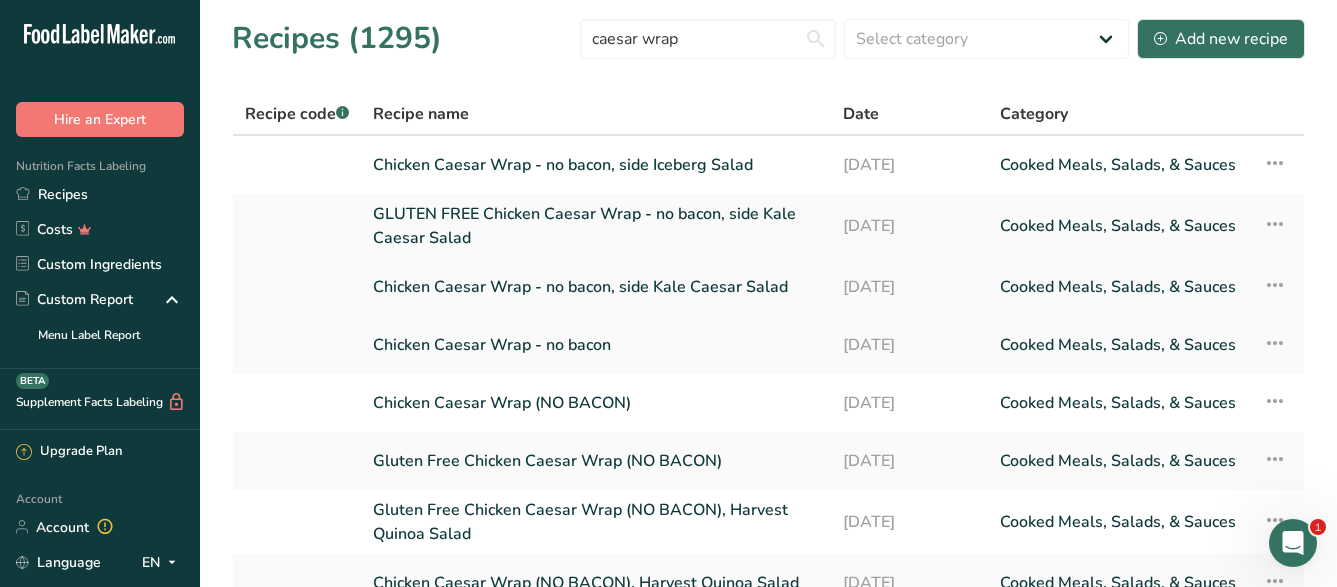 click on "Chicken Caesar Wrap - no bacon, side Kale Caesar Salad" at bounding box center [596, 287] 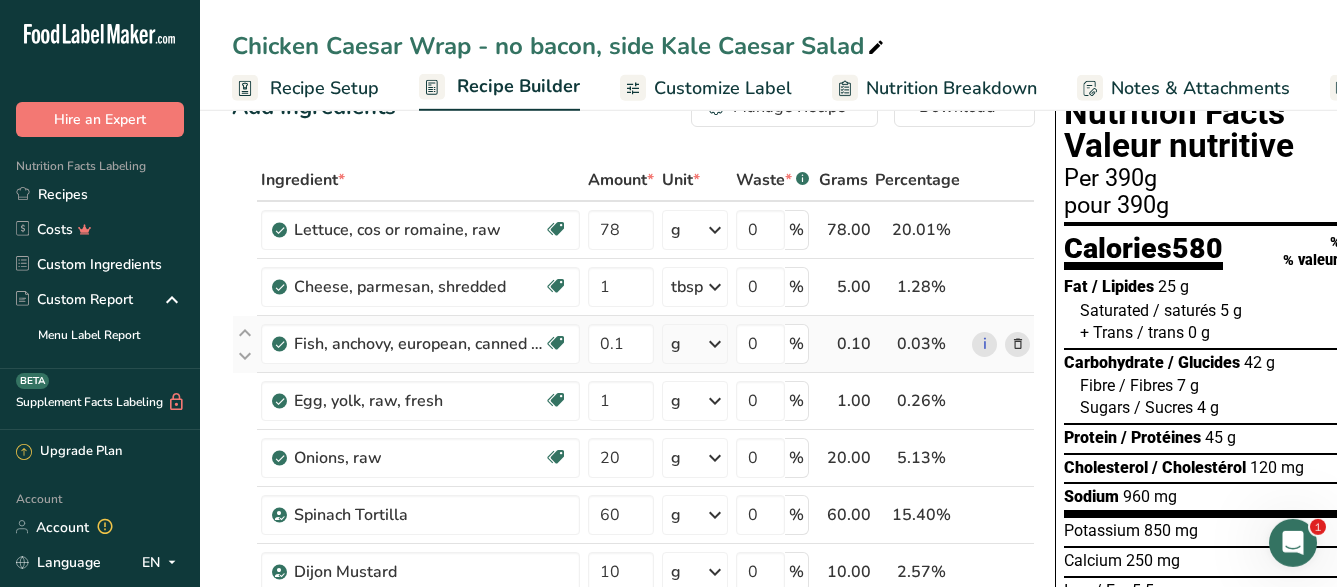 scroll, scrollTop: 0, scrollLeft: 0, axis: both 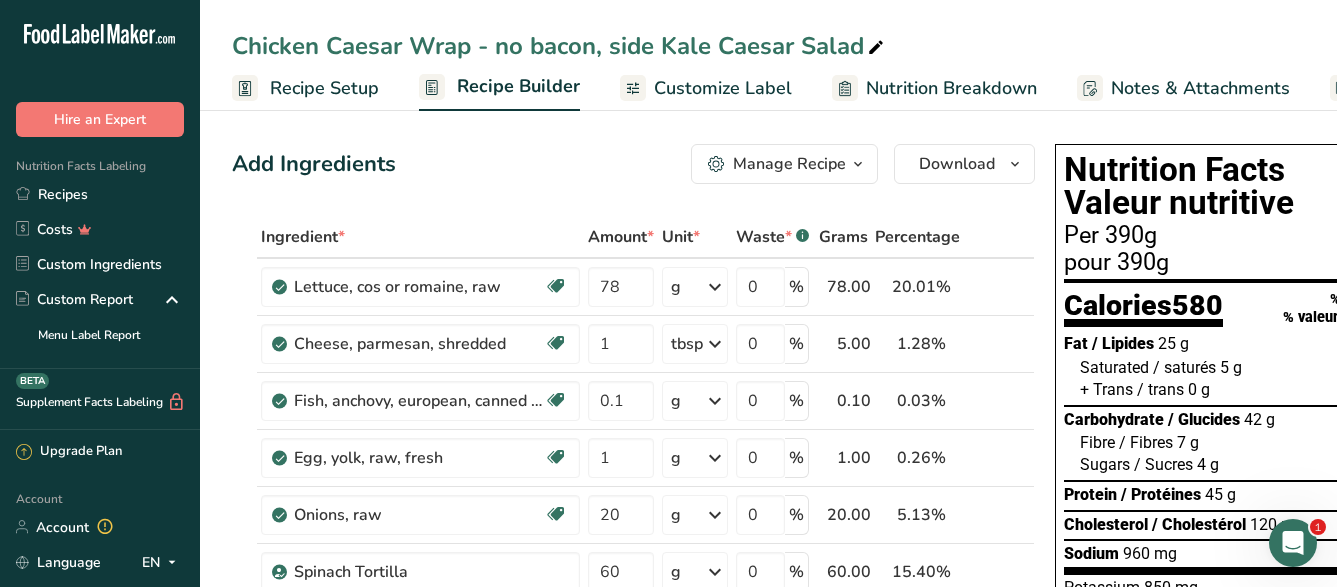 click on "Manage Recipe" at bounding box center [789, 164] 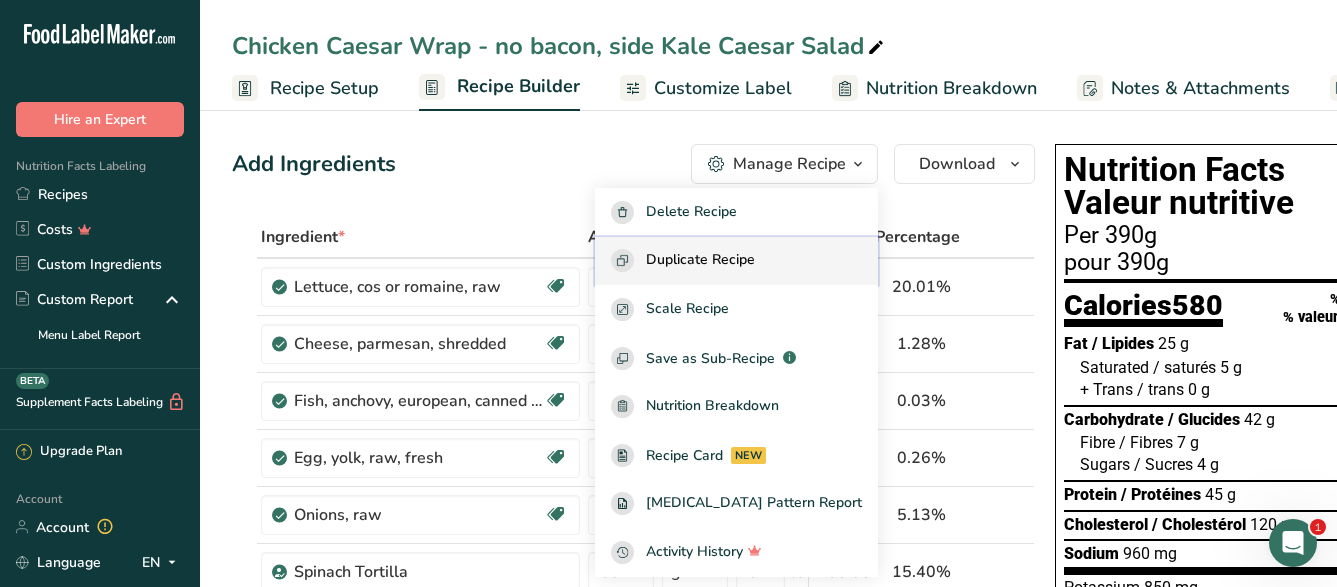 click on "Duplicate Recipe" at bounding box center (700, 260) 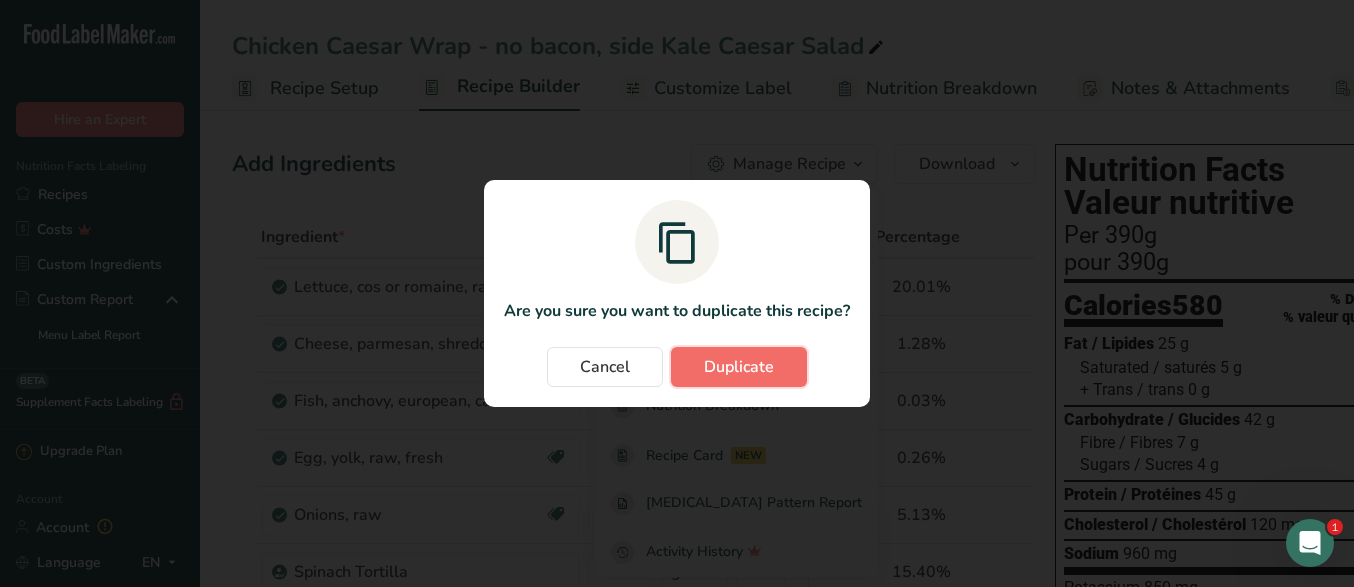 click on "Duplicate" at bounding box center (739, 367) 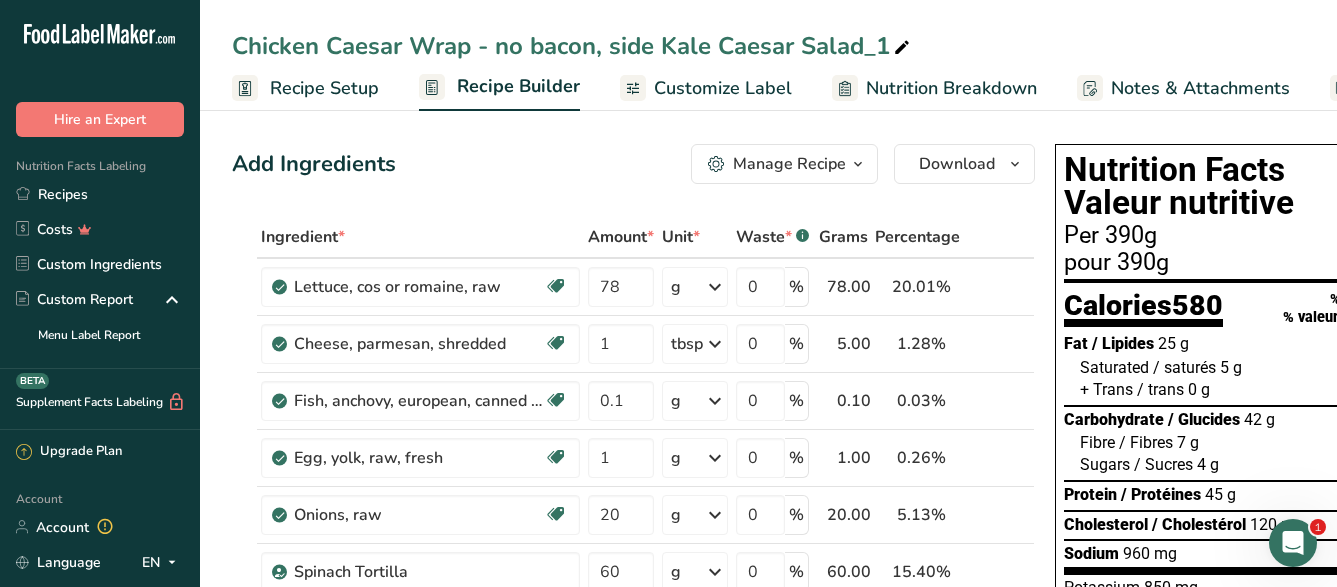 click at bounding box center (902, 48) 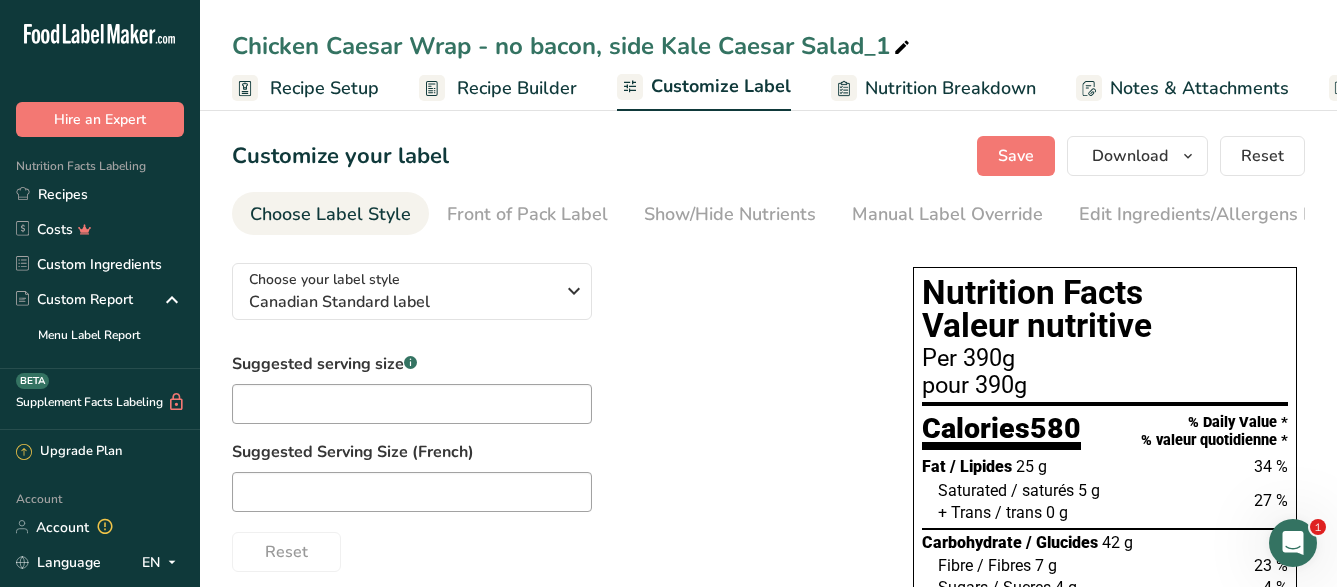 scroll, scrollTop: 0, scrollLeft: 203, axis: horizontal 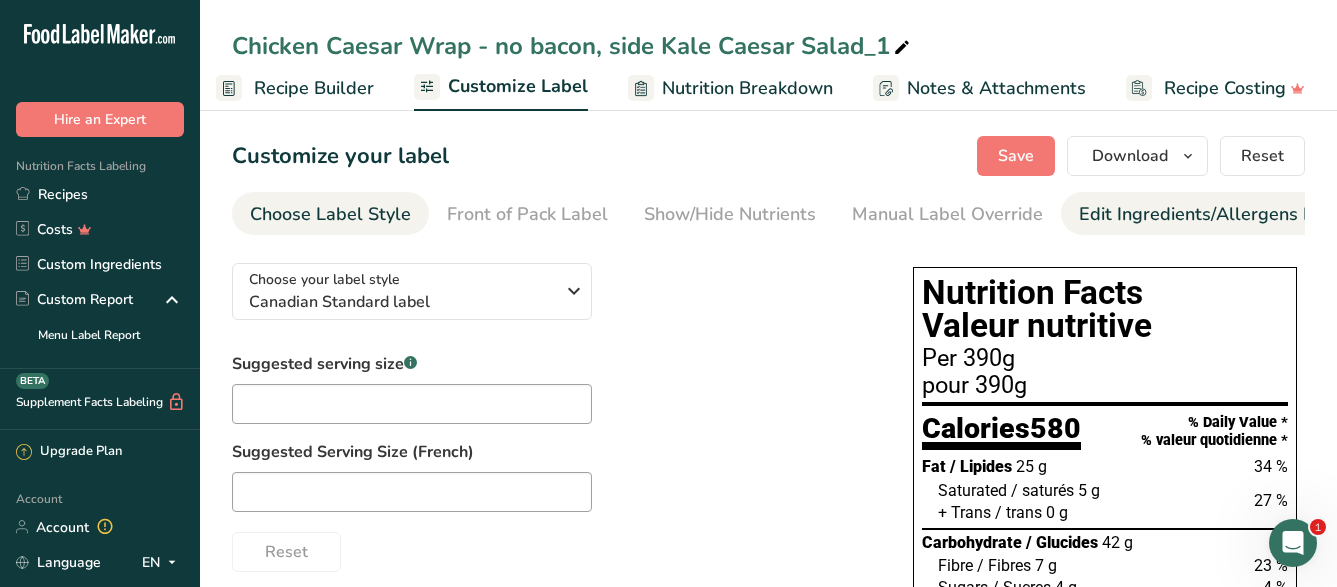 click on "Edit Ingredients/Allergens List" at bounding box center [1206, 214] 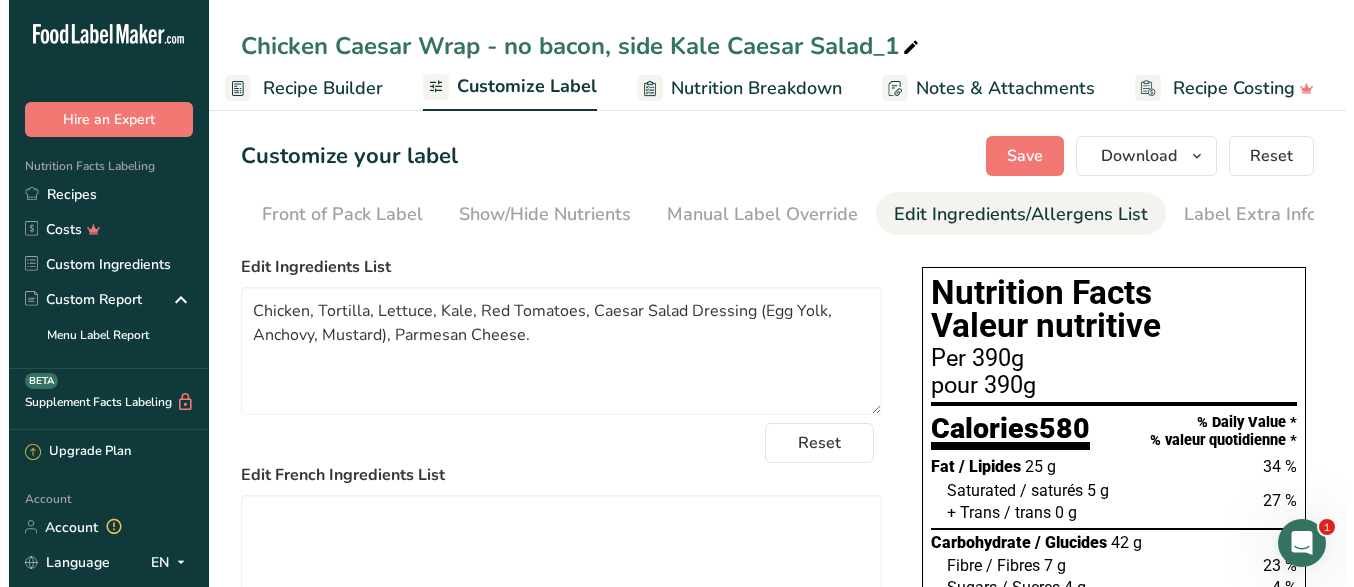 scroll, scrollTop: 0, scrollLeft: 195, axis: horizontal 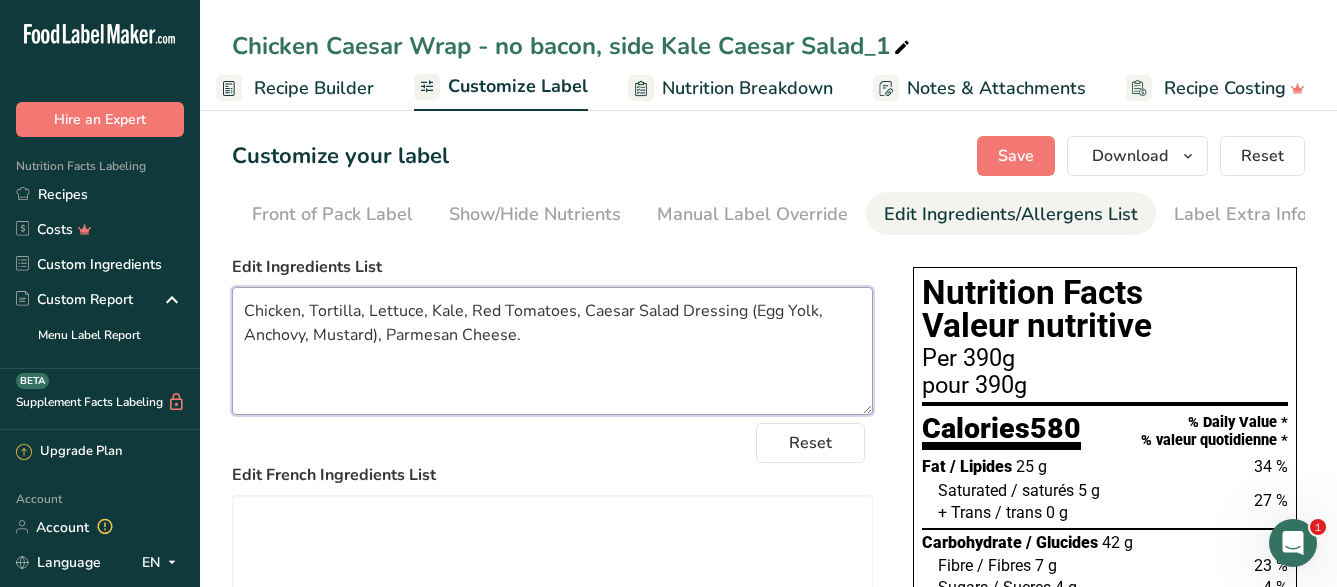 drag, startPoint x: 458, startPoint y: 324, endPoint x: 425, endPoint y: 325, distance: 33.01515 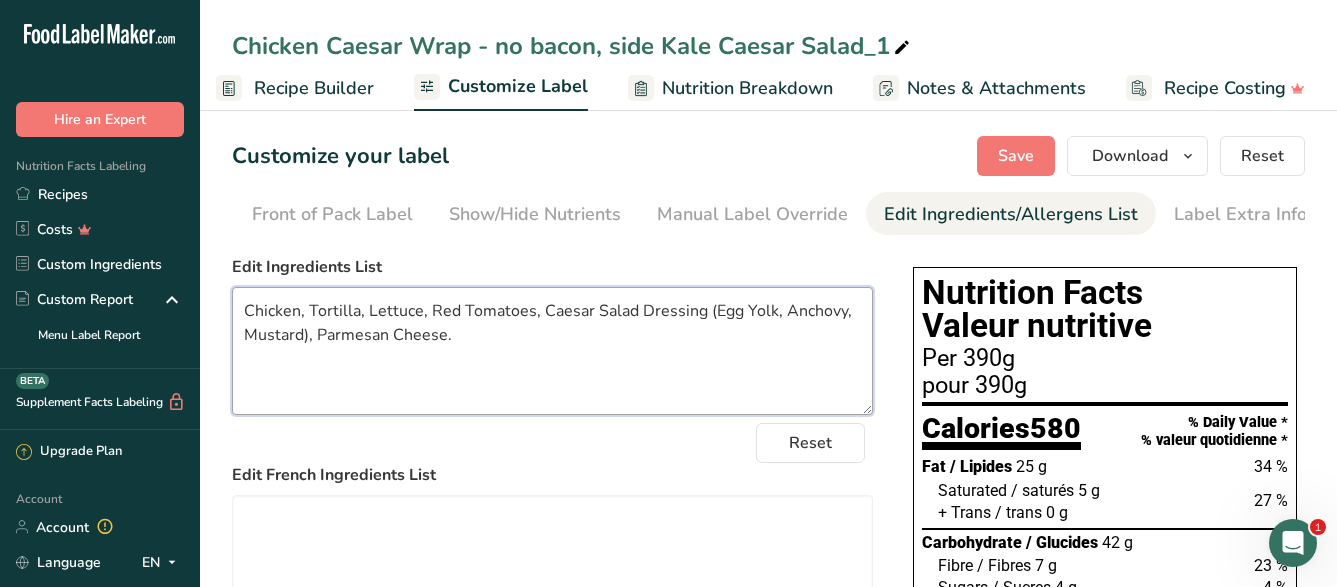 click on "Chicken, Tortilla, Lettuce, Red Tomatoes, Caesar Salad Dressing (Egg Yolk, Anchovy, Mustard), Parmesan Cheese." at bounding box center [552, 351] 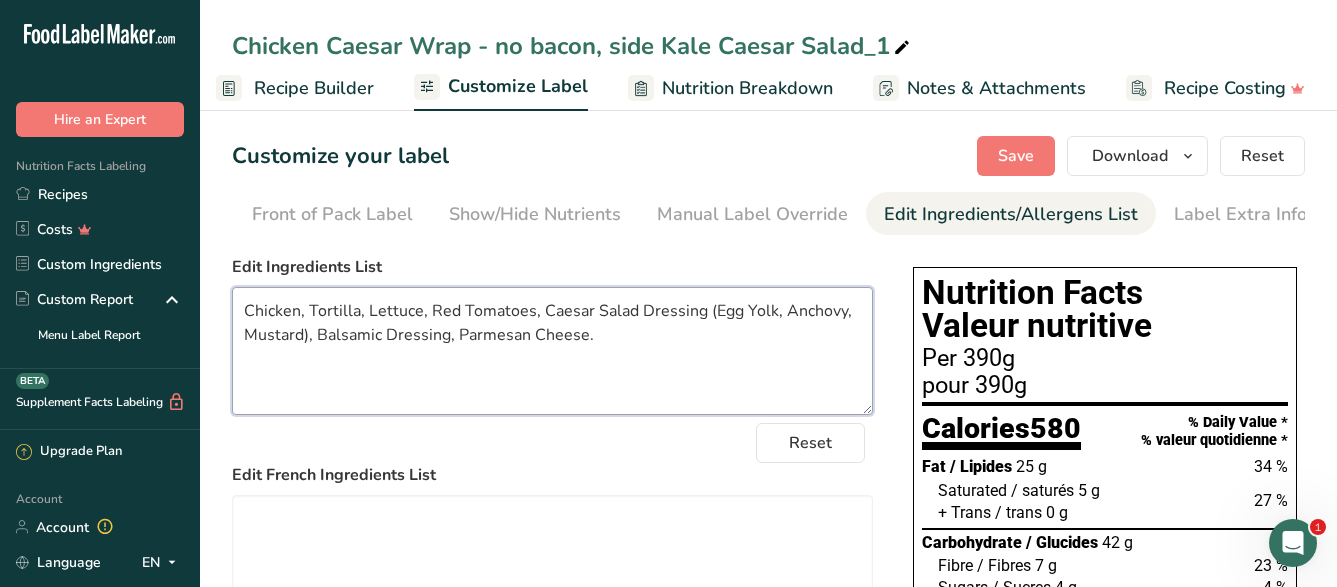 type on "Chicken, Tortilla, Lettuce, Red Tomatoes, Caesar Salad Dressing (Egg Yolk, Anchovy, Mustard), Balsamic Dressing, Parmesan Cheese." 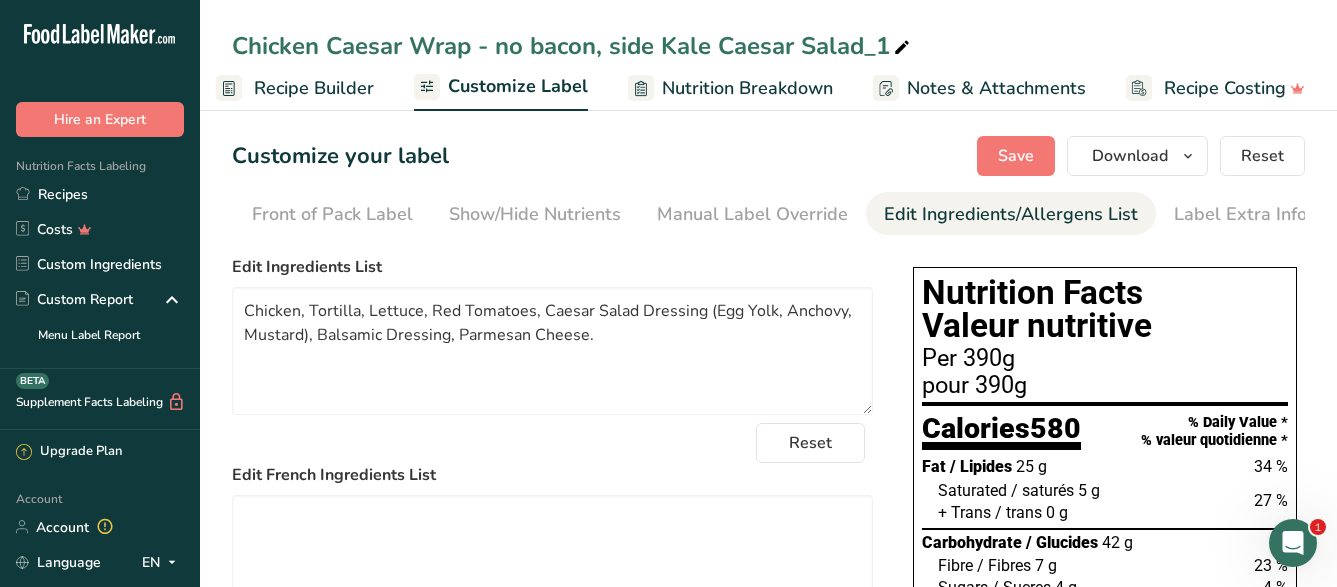 click at bounding box center [902, 48] 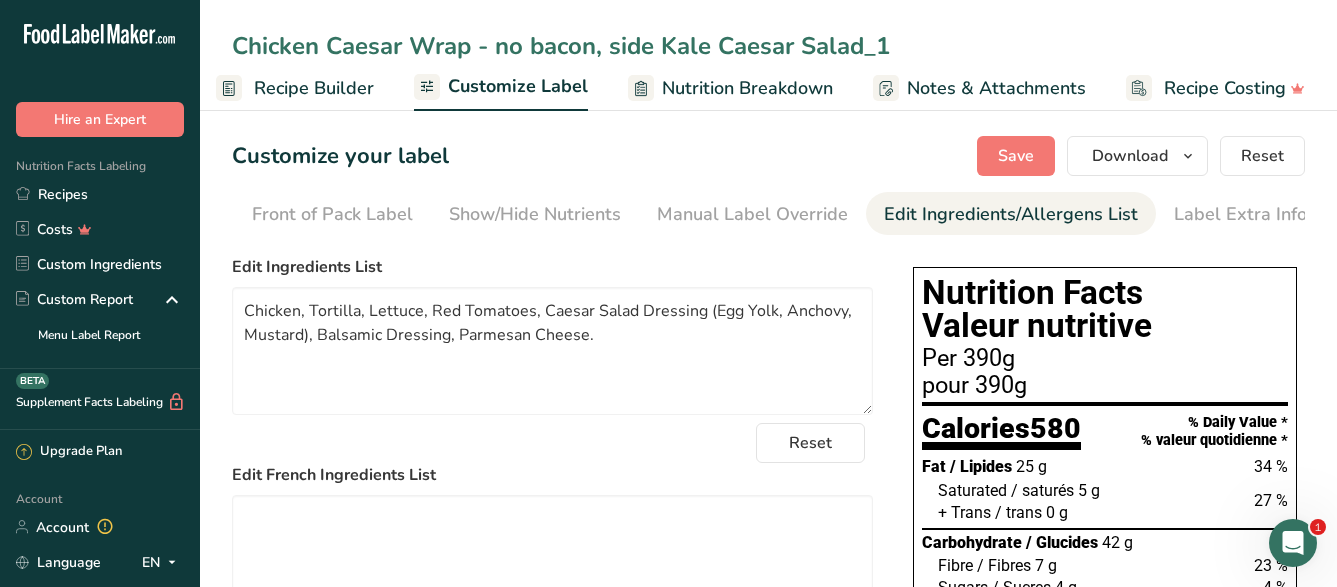 drag, startPoint x: 899, startPoint y: 47, endPoint x: 664, endPoint y: 45, distance: 235.00851 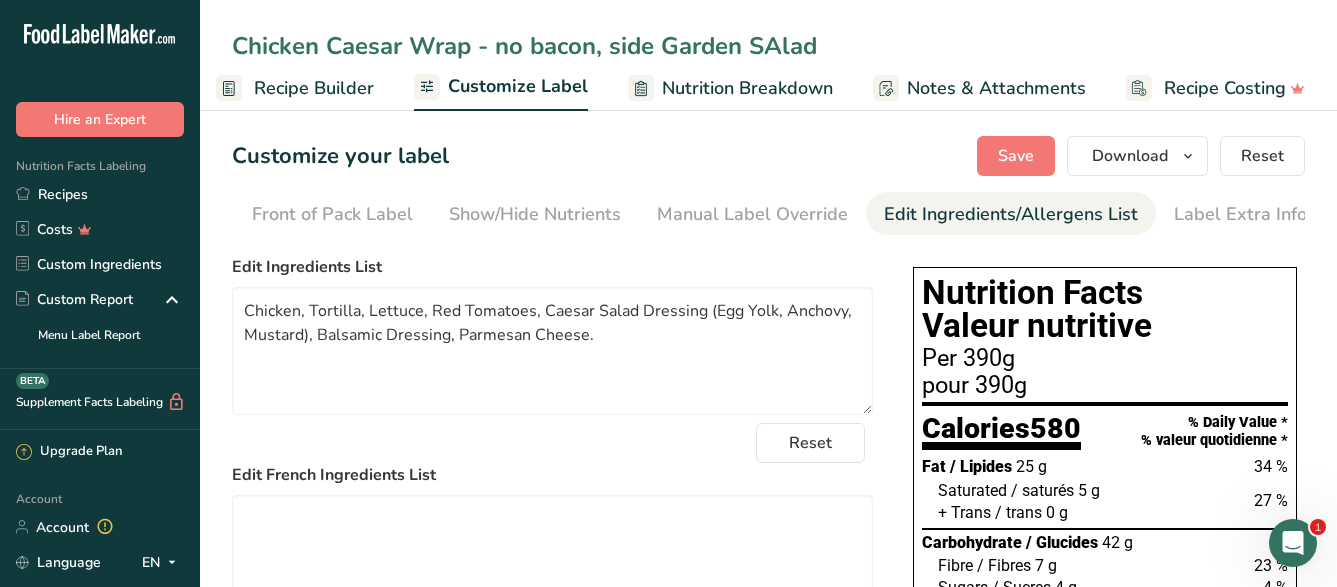click on "Chicken Caesar Wrap - no bacon, side Garden SAlad" at bounding box center (768, 46) 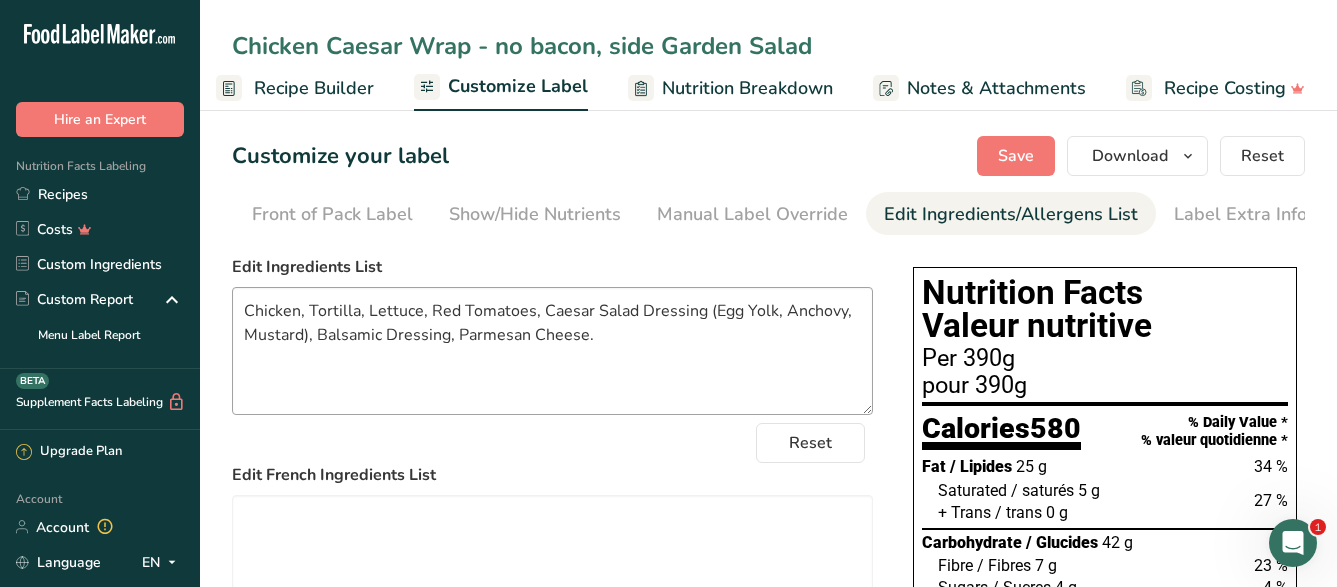 type on "Chicken Caesar Wrap - no bacon, side Garden Salad" 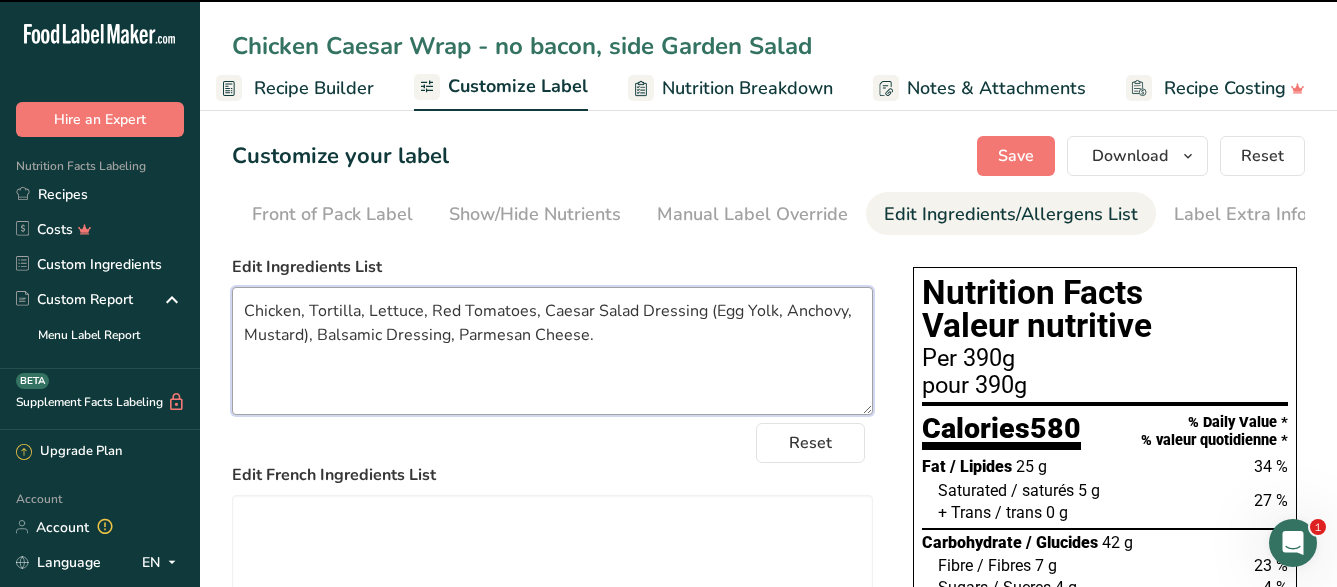 drag, startPoint x: 651, startPoint y: 358, endPoint x: 231, endPoint y: 322, distance: 421.54004 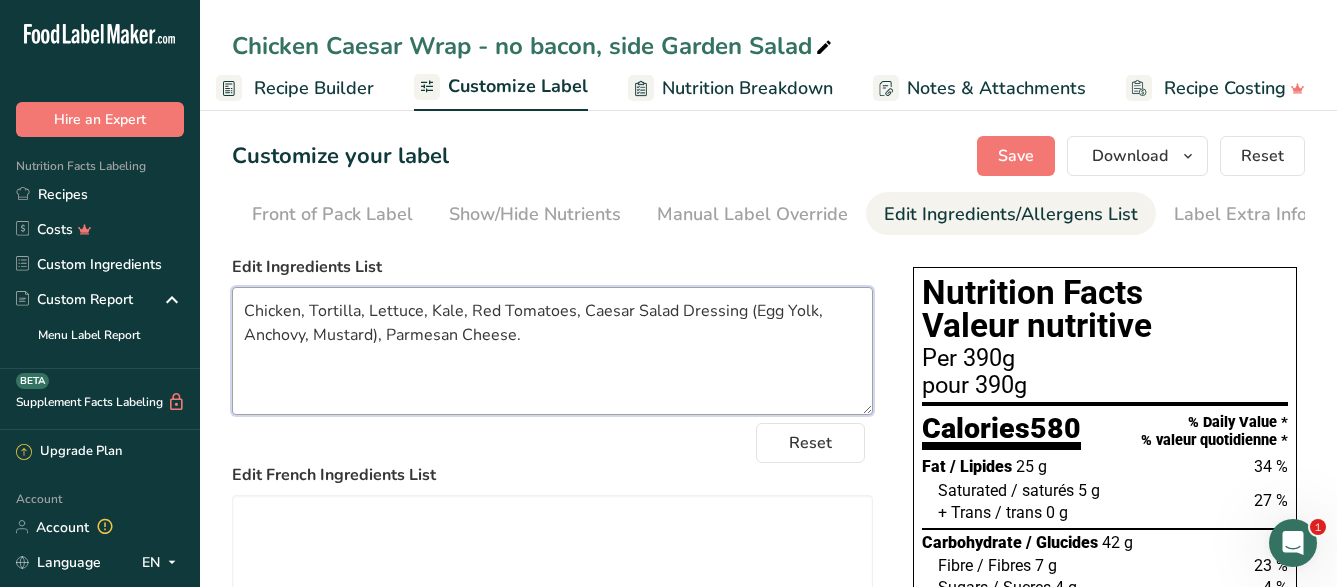 click on "Chicken, Tortilla, Lettuce, Kale, Red Tomatoes, Caesar Salad Dressing (Egg Yolk, Anchovy, Mustard), Parmesan Cheese." at bounding box center [552, 351] 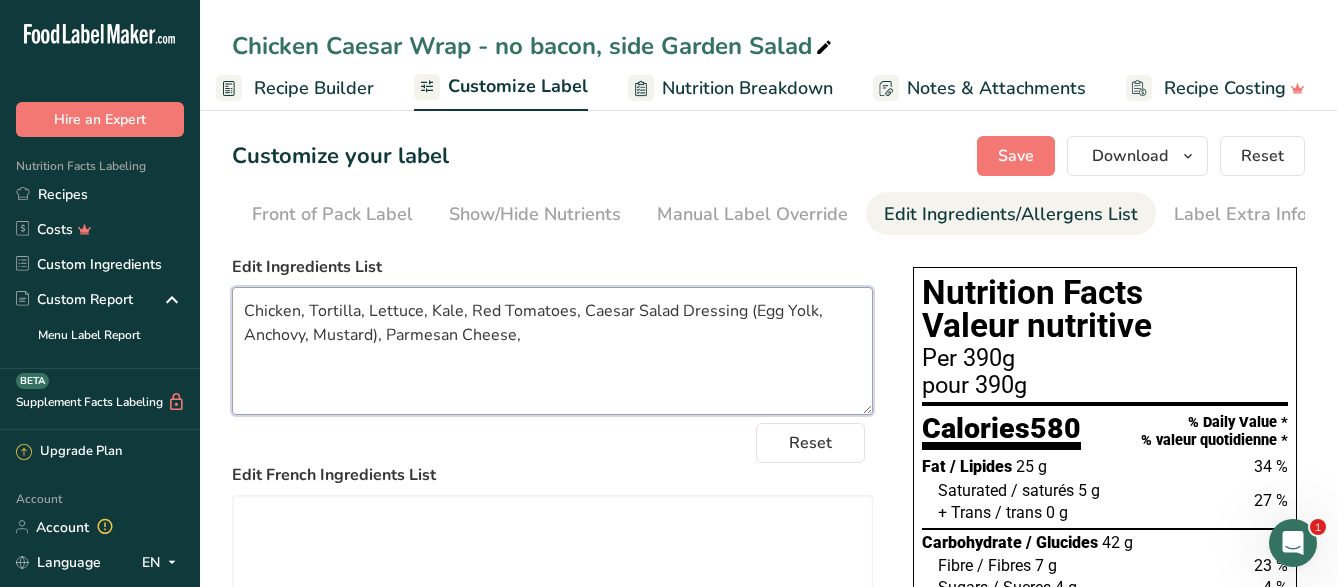 click on "Chicken, Tortilla, Lettuce, Kale, Red Tomatoes, Caesar Salad Dressing (Egg Yolk, Anchovy, Mustard), Parmesan Cheese," at bounding box center [552, 351] 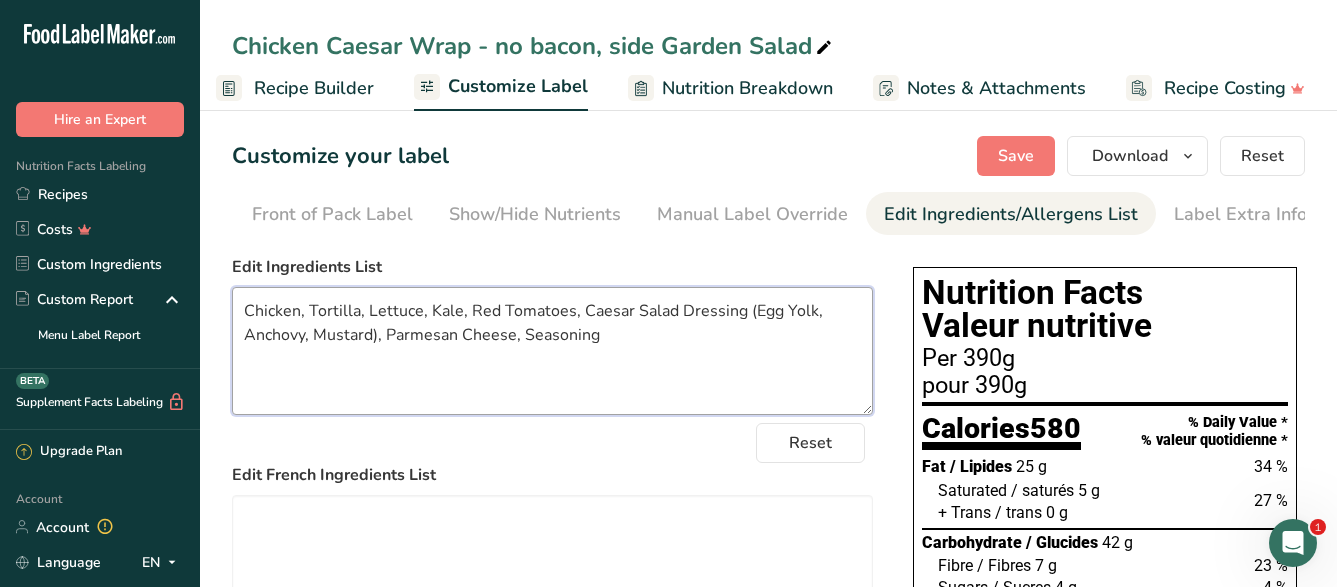 drag, startPoint x: 604, startPoint y: 351, endPoint x: 239, endPoint y: 323, distance: 366.0724 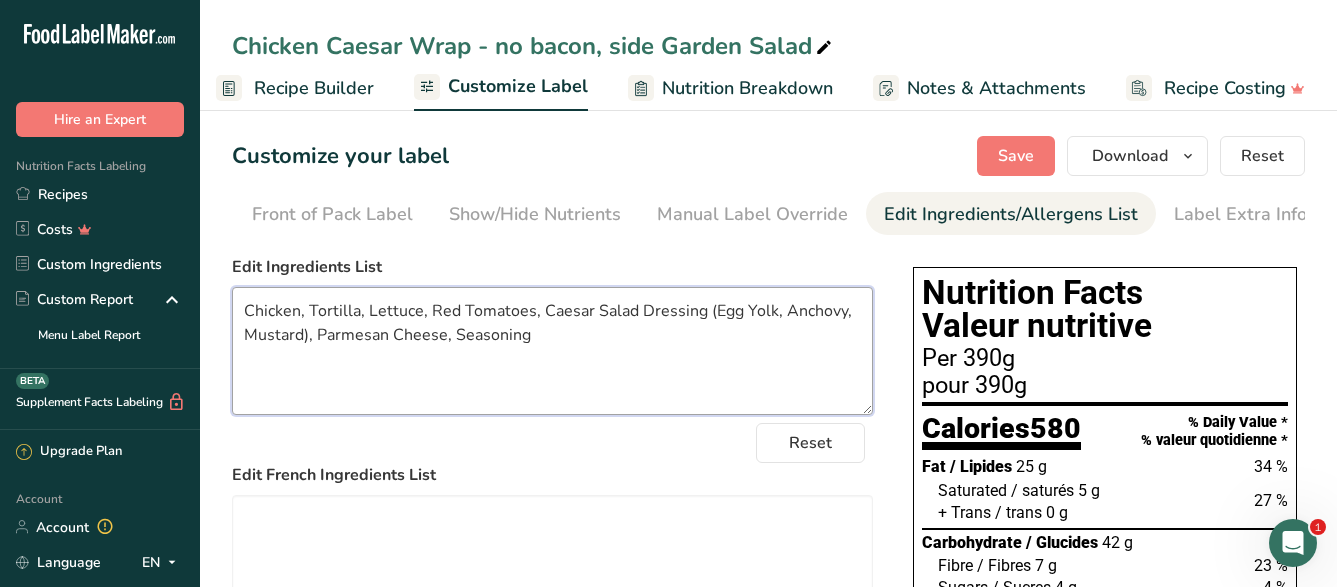 click on "Chicken, Tortilla, Lettuce, Red Tomatoes, Caesar Salad Dressing (Egg Yolk, Anchovy, Mustard), Parmesan Cheese, Seasoning" at bounding box center [552, 351] 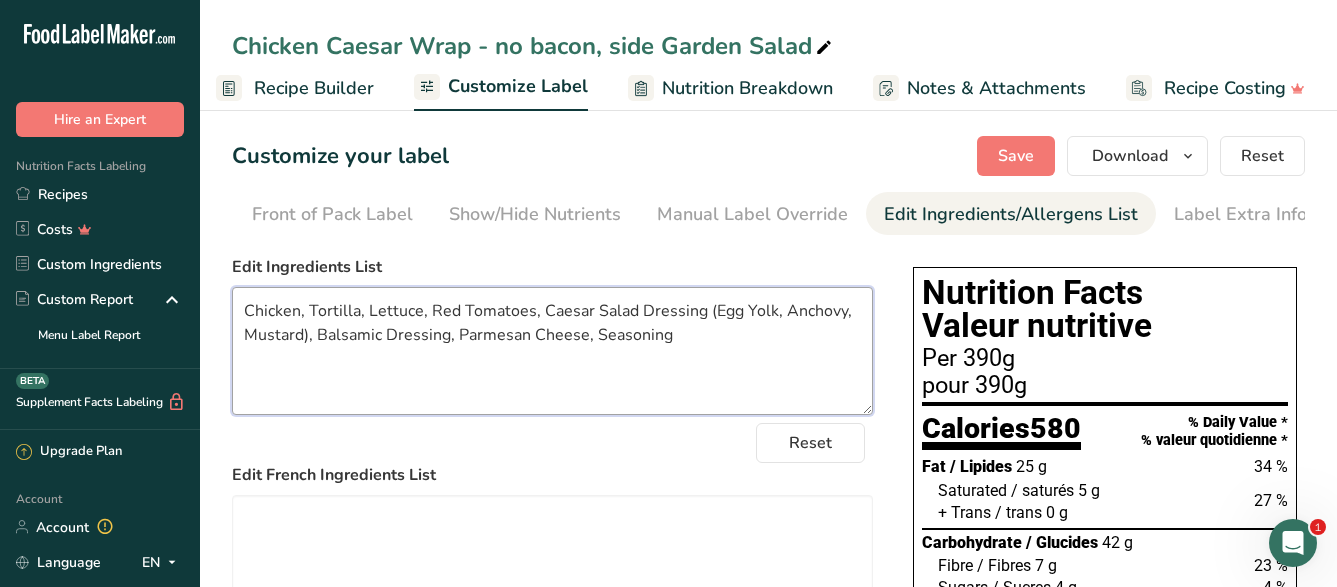 drag, startPoint x: 673, startPoint y: 354, endPoint x: 234, endPoint y: 328, distance: 439.76926 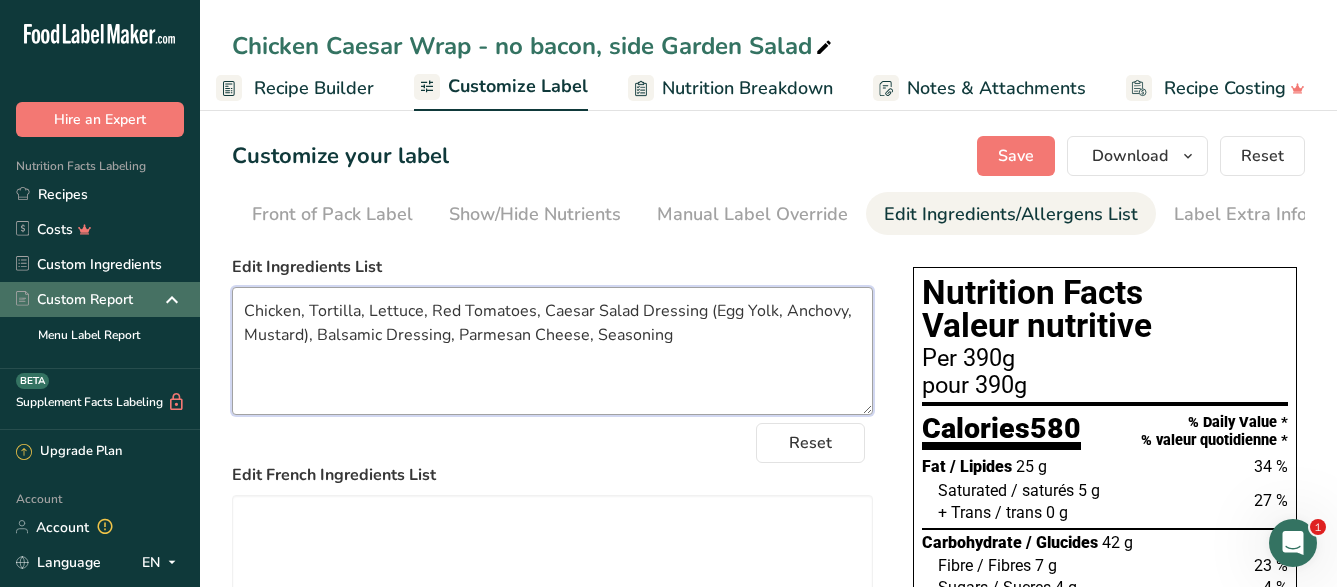 type on "Chicken, Tortilla, Lettuce, Red Tomatoes, Caesar Salad Dressing (Egg Yolk, Anchovy, Mustard), Balsamic Dressing, Parmesan Cheese, Seasoning" 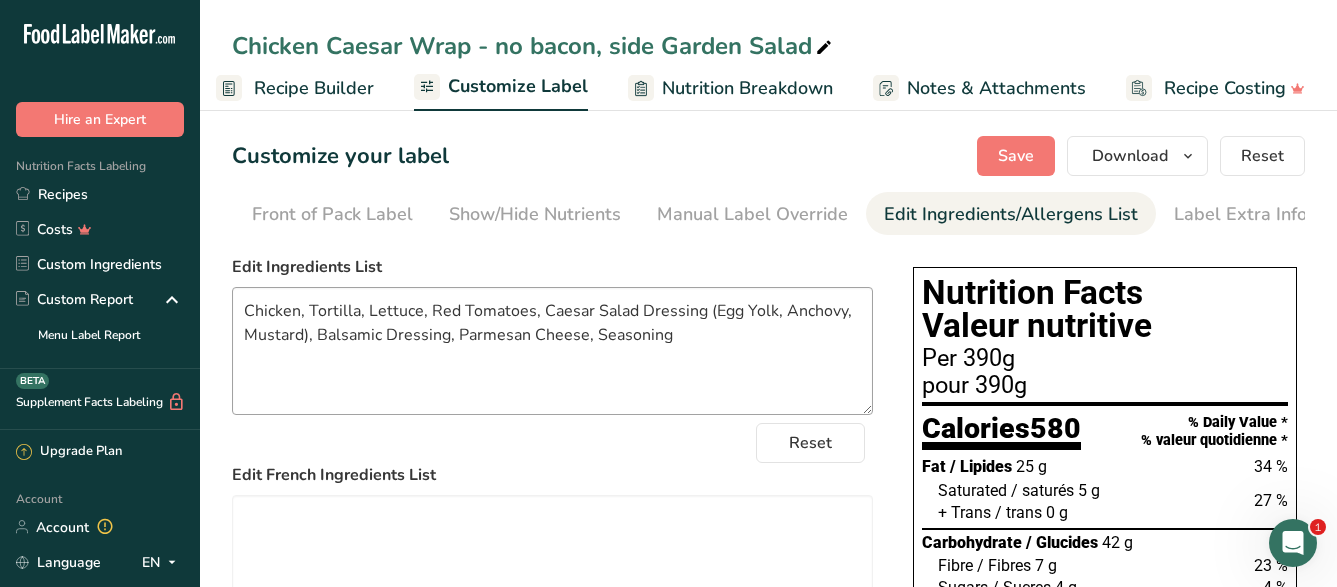 click on "Chicken, Tortilla, Lettuce, Red Tomatoes, Caesar Salad Dressing (Egg Yolk, Anchovy, Mustard), Balsamic Dressing, Parmesan Cheese, Seasoning" at bounding box center (552, 351) 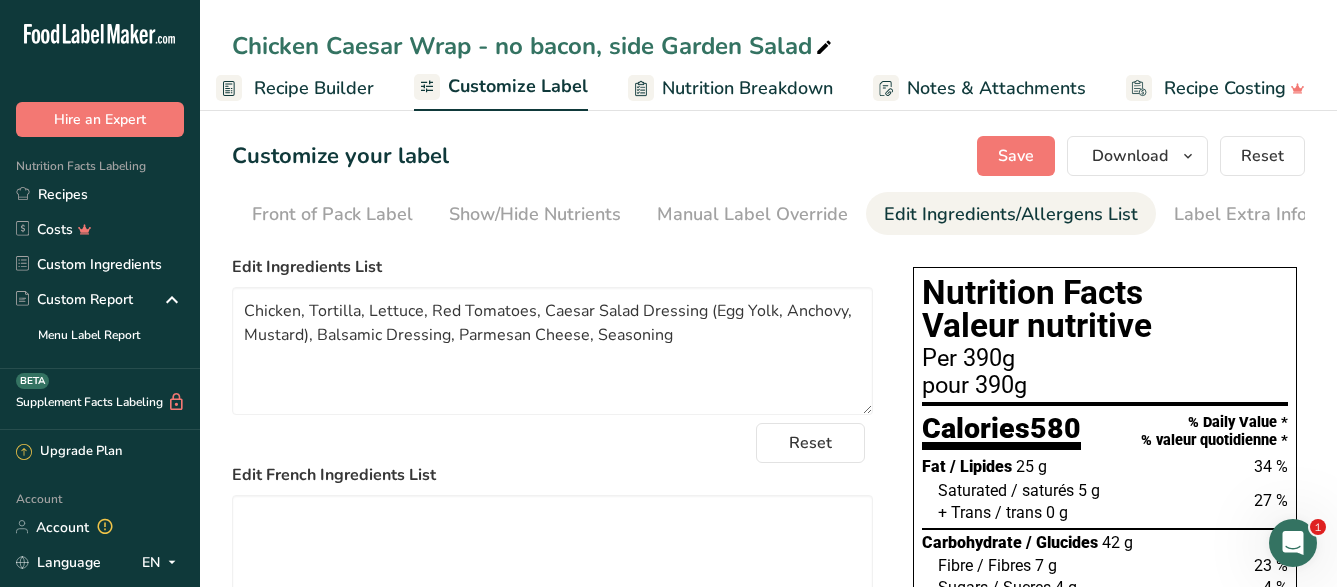 click on "Recipe Builder" at bounding box center [314, 88] 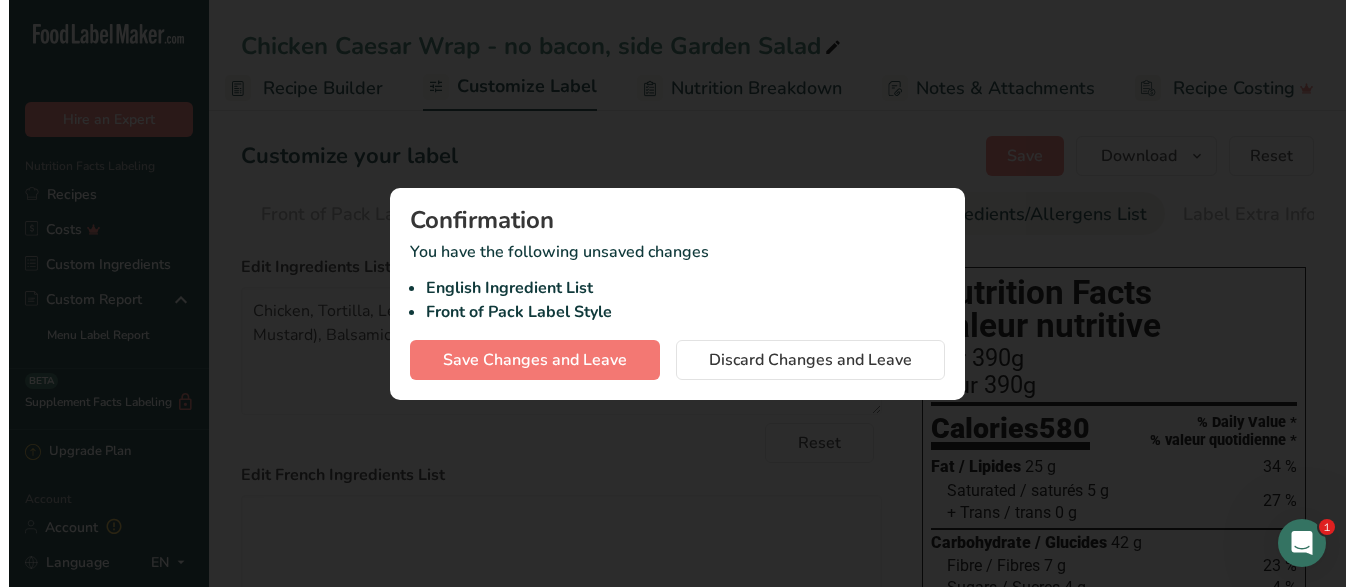 scroll, scrollTop: 0, scrollLeft: 178, axis: horizontal 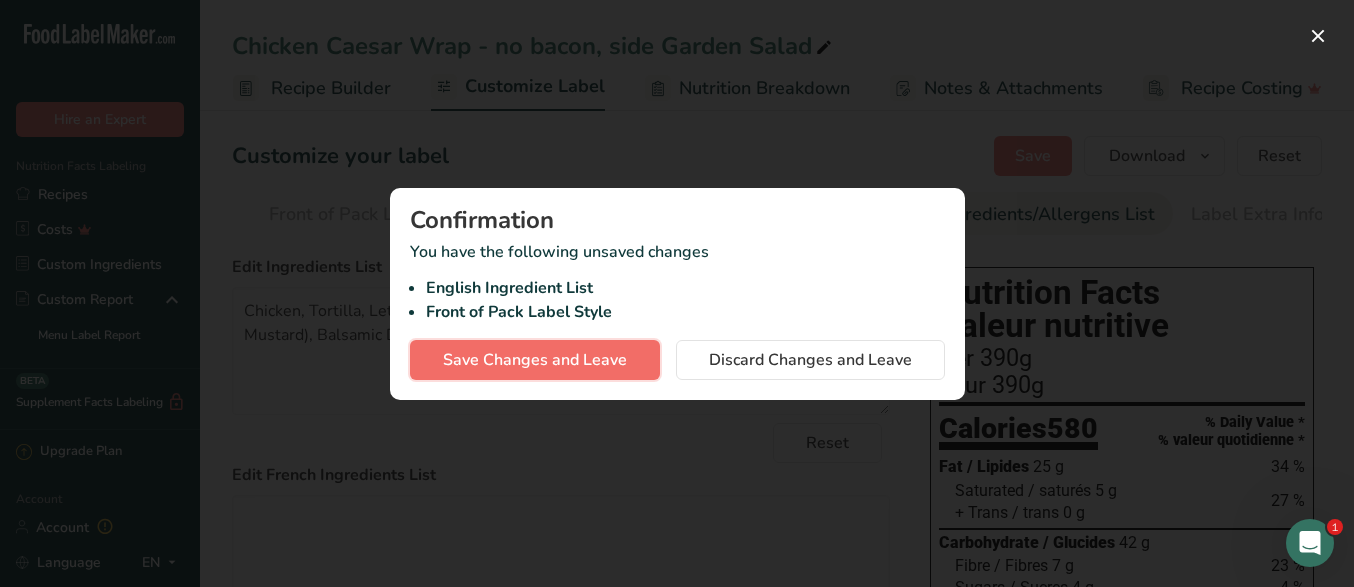 click on "Save Changes and Leave" at bounding box center [535, 360] 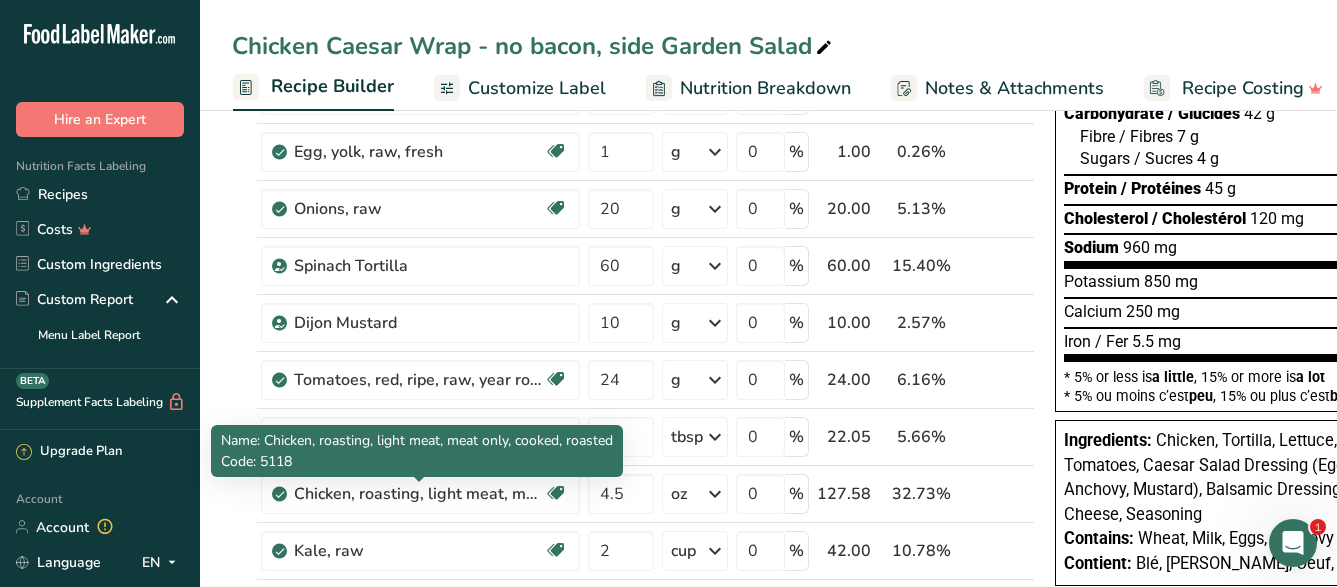 scroll, scrollTop: 408, scrollLeft: 0, axis: vertical 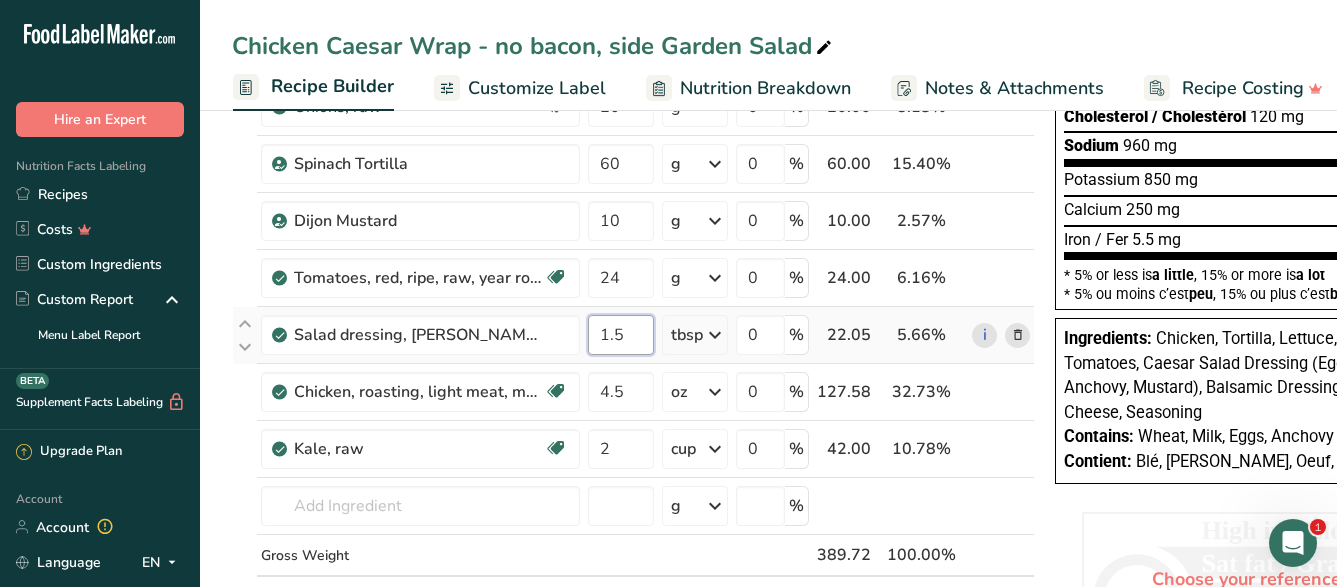 drag, startPoint x: 635, startPoint y: 337, endPoint x: 607, endPoint y: 345, distance: 29.12044 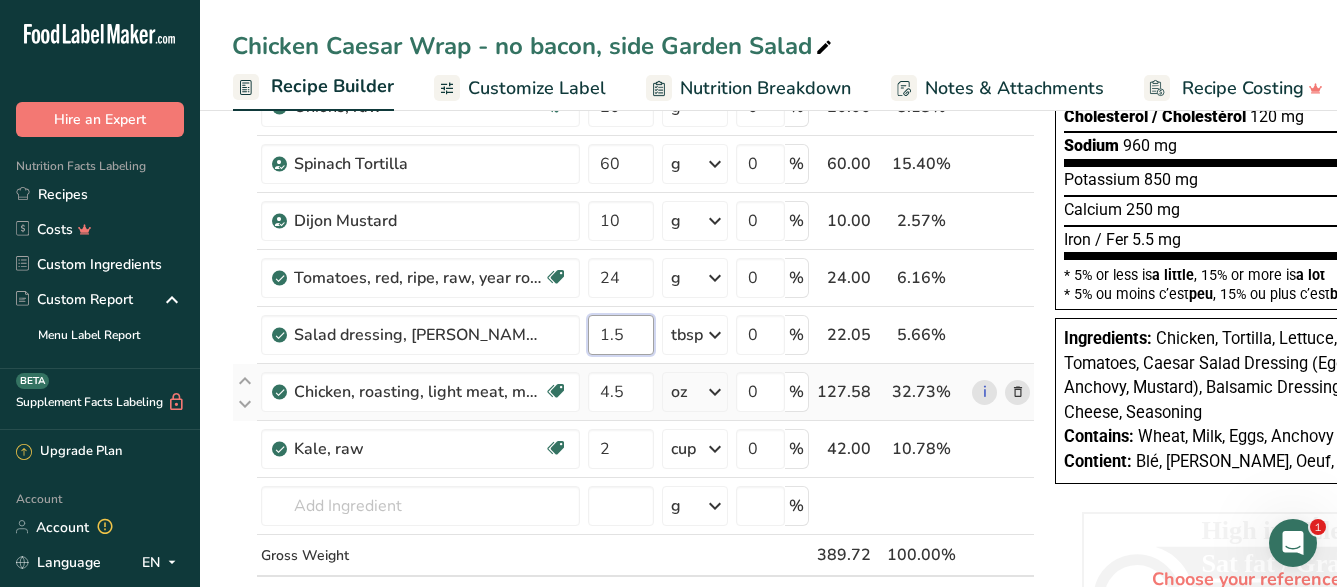 type on "1" 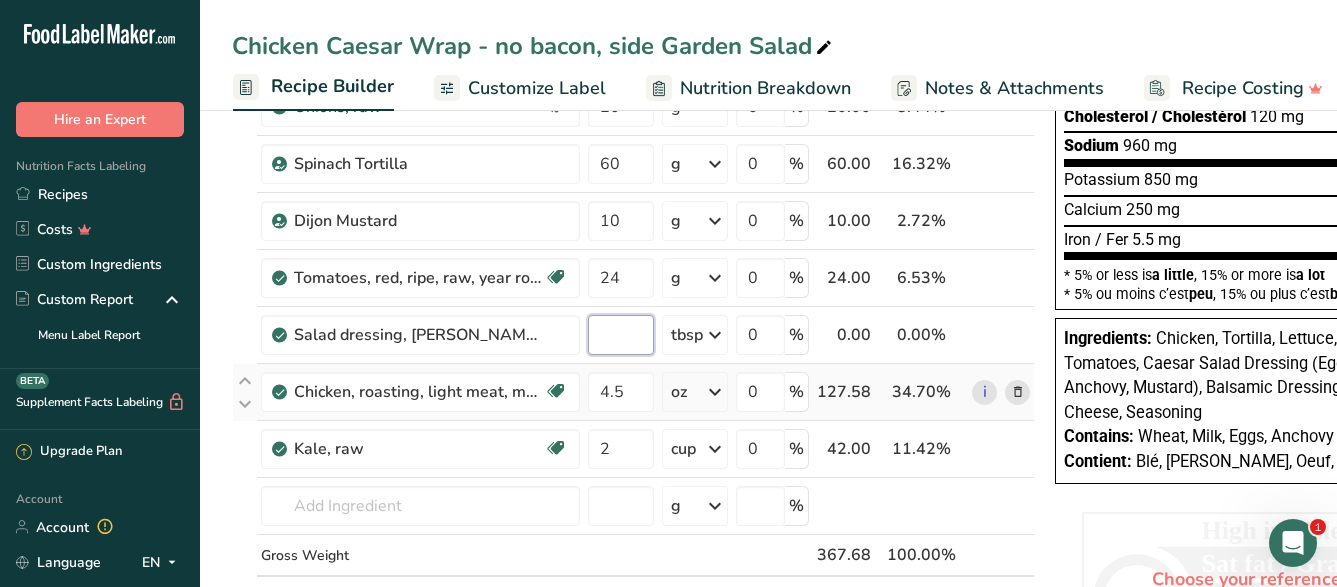 type on "0" 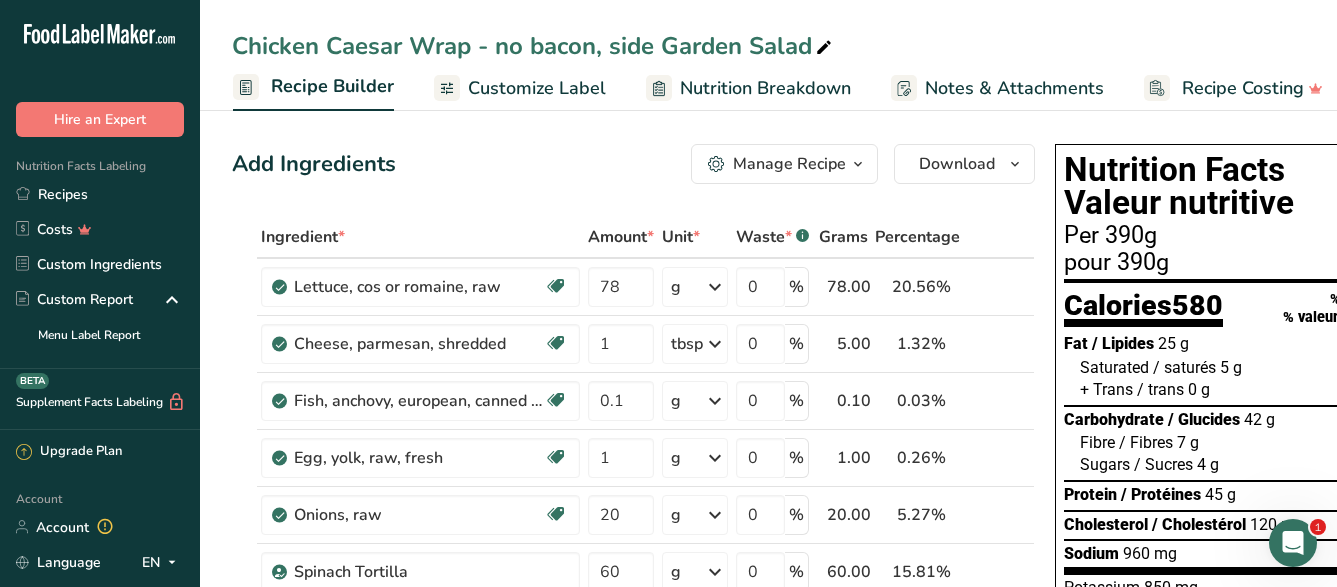 scroll, scrollTop: 510, scrollLeft: 0, axis: vertical 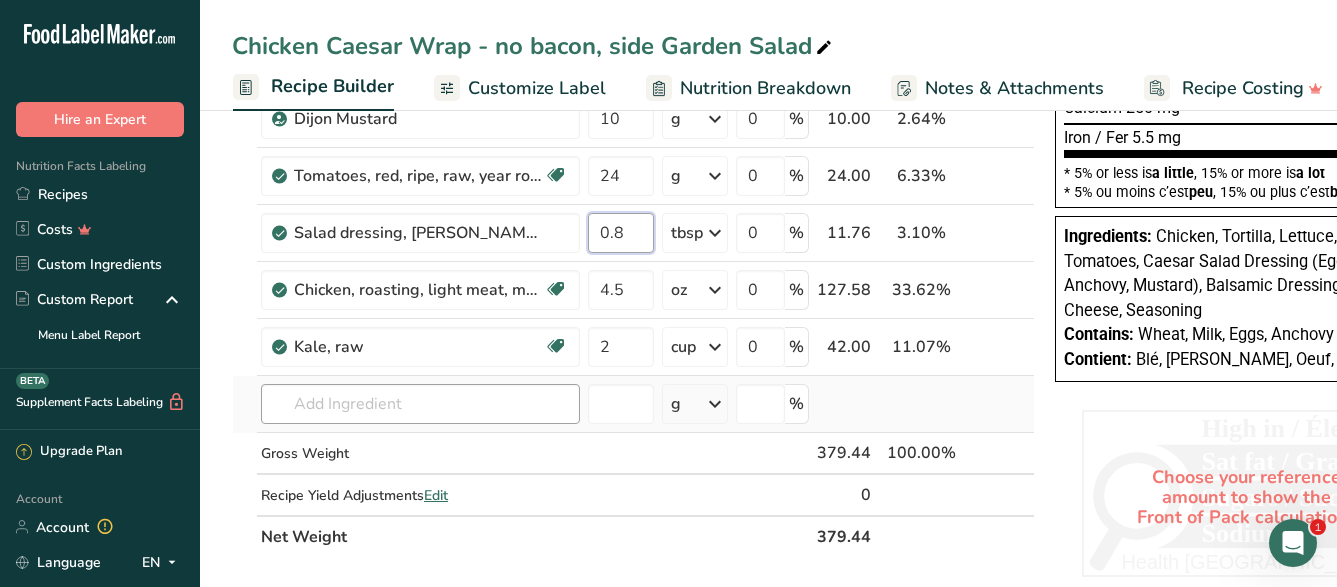 type on "0.8" 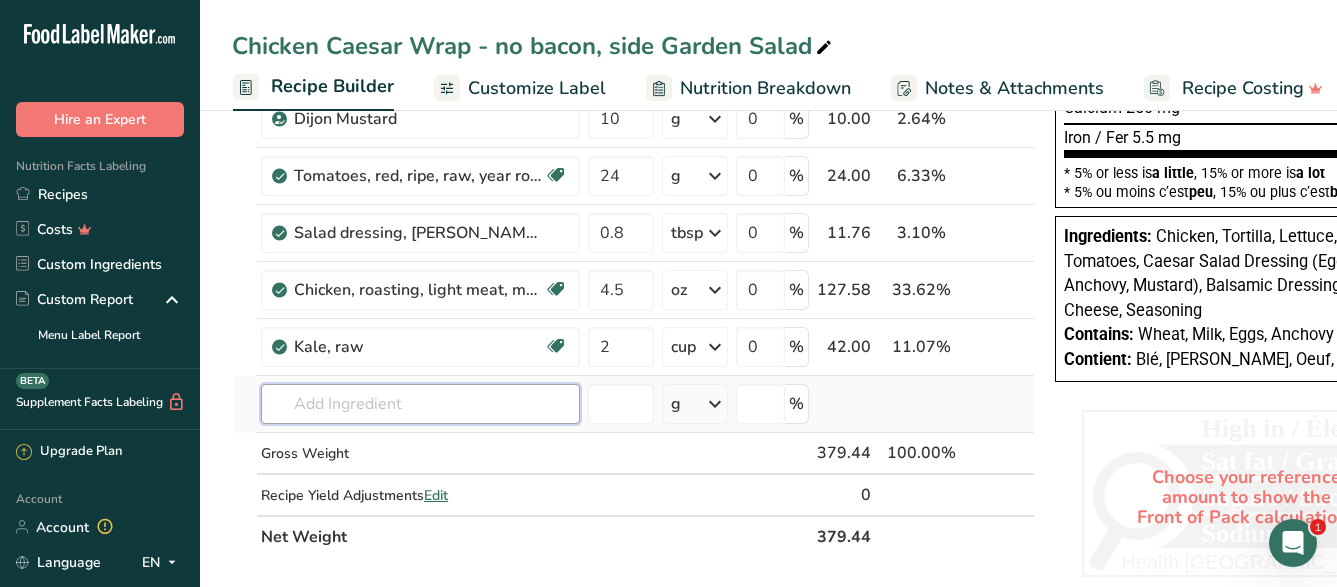 click at bounding box center [420, 404] 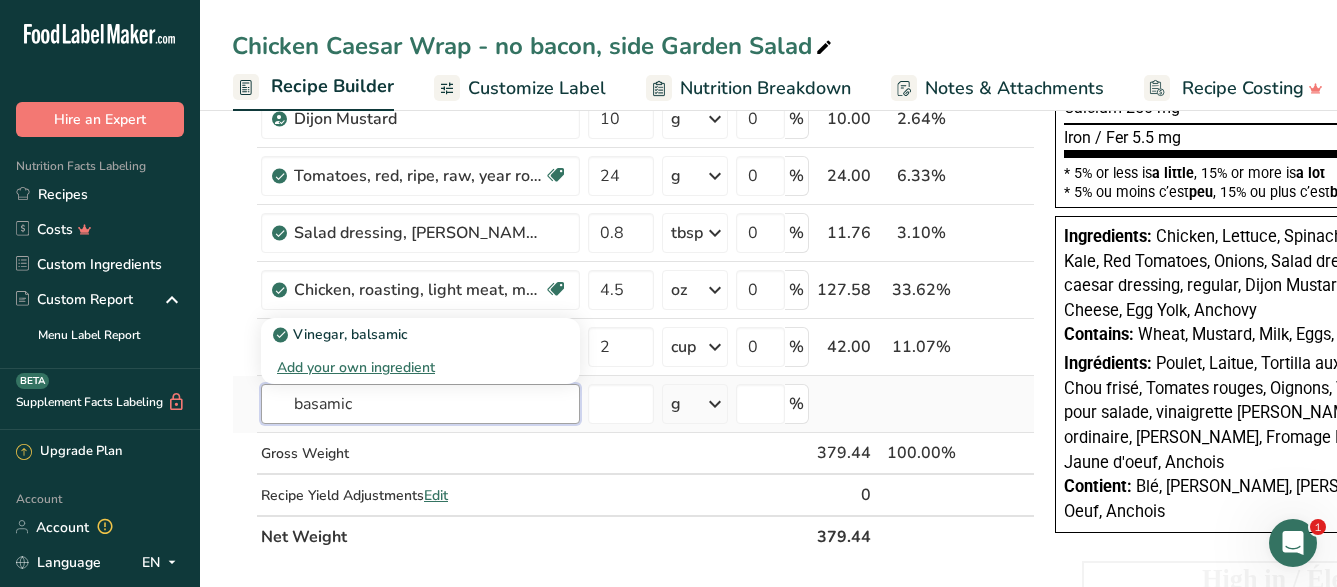 drag, startPoint x: 426, startPoint y: 405, endPoint x: 149, endPoint y: 438, distance: 278.95877 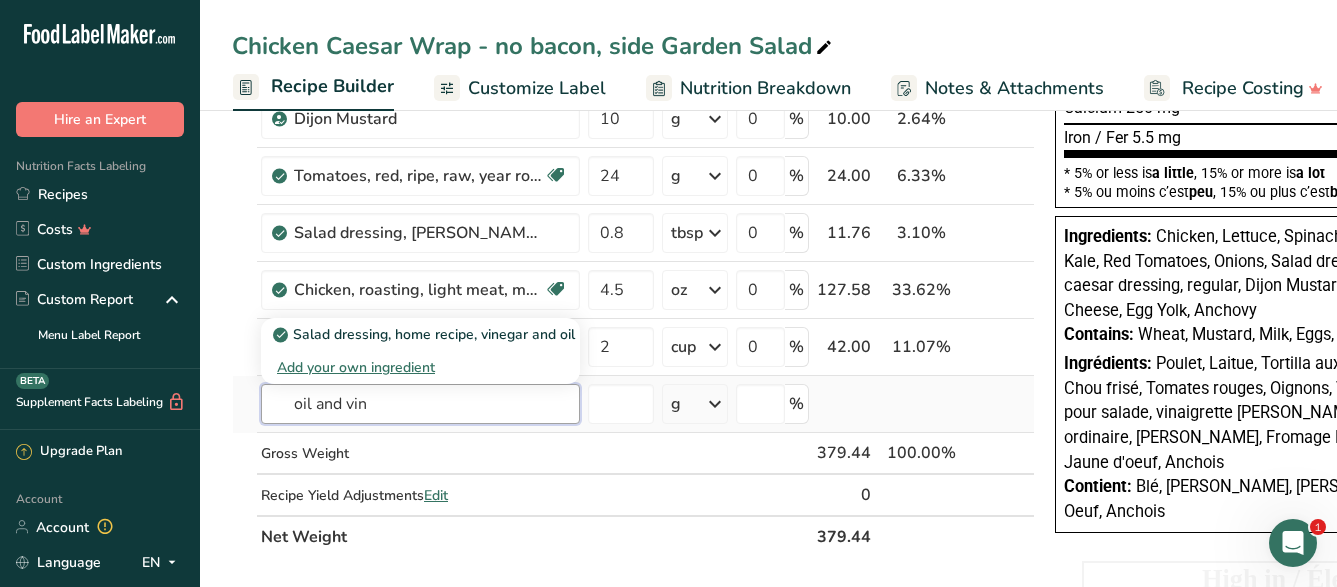 type on "oil and vin" 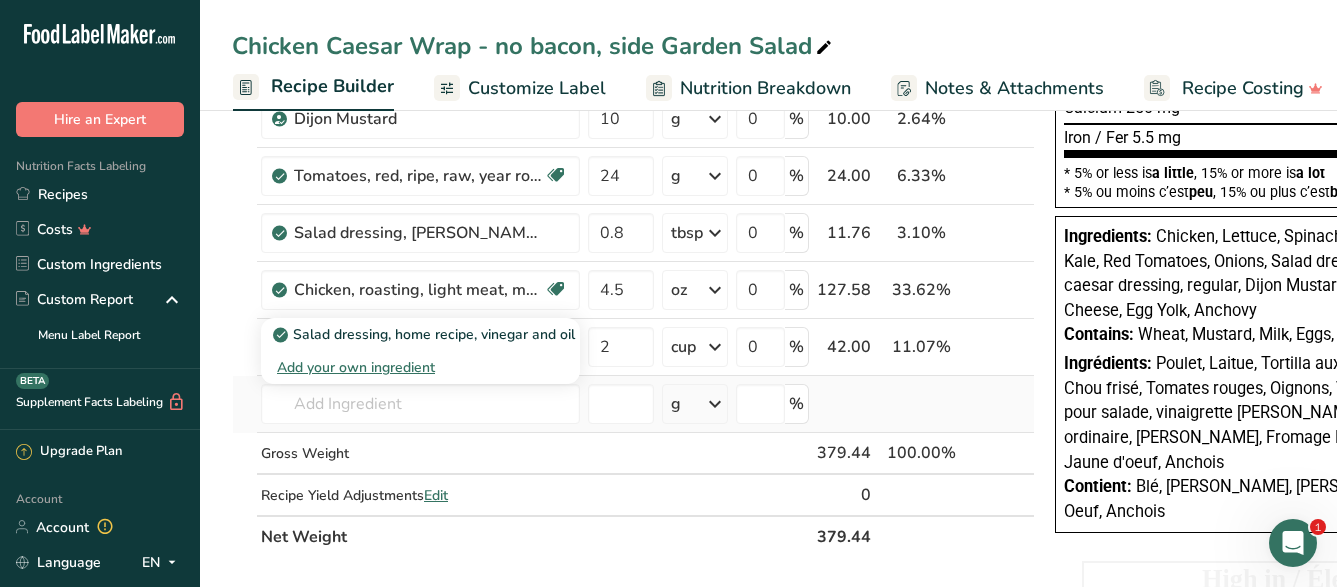 drag, startPoint x: 360, startPoint y: 361, endPoint x: 371, endPoint y: 338, distance: 25.495098 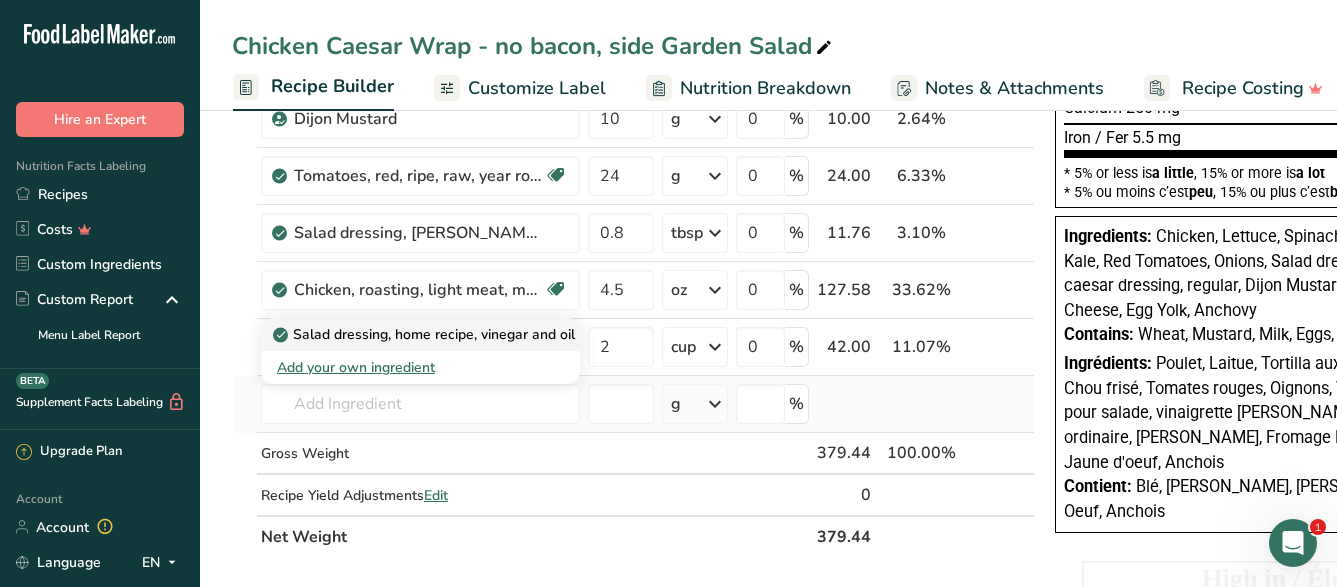 click on "Salad dressing, home recipe, vinegar and oil" at bounding box center [426, 334] 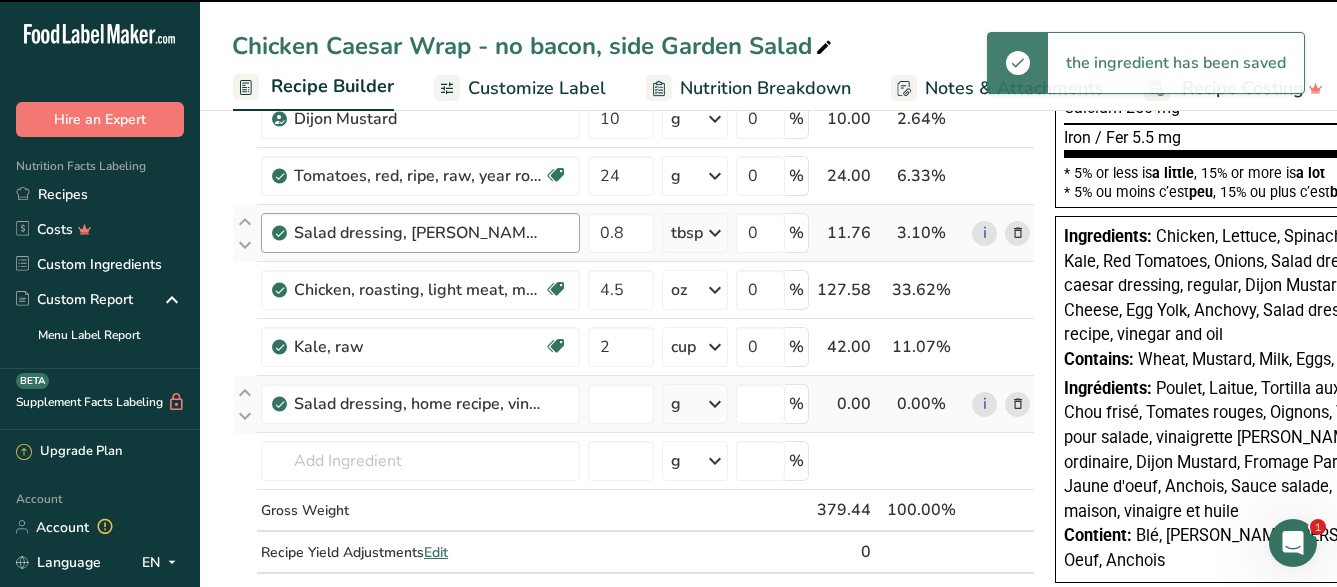 type on "0" 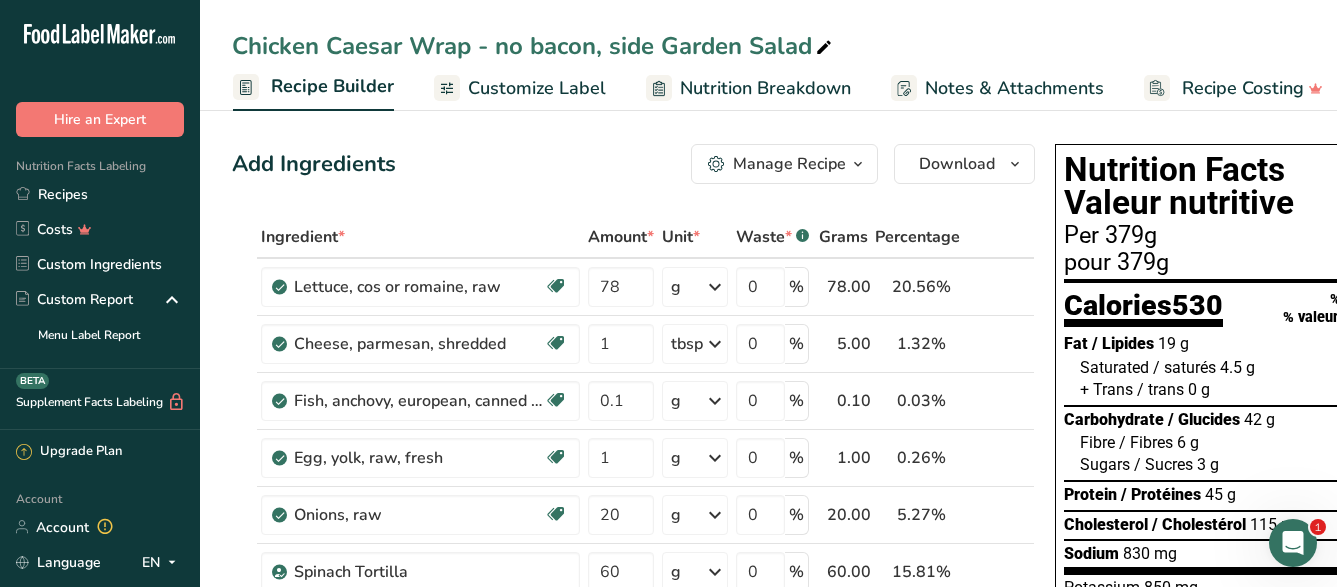 scroll, scrollTop: 408, scrollLeft: 0, axis: vertical 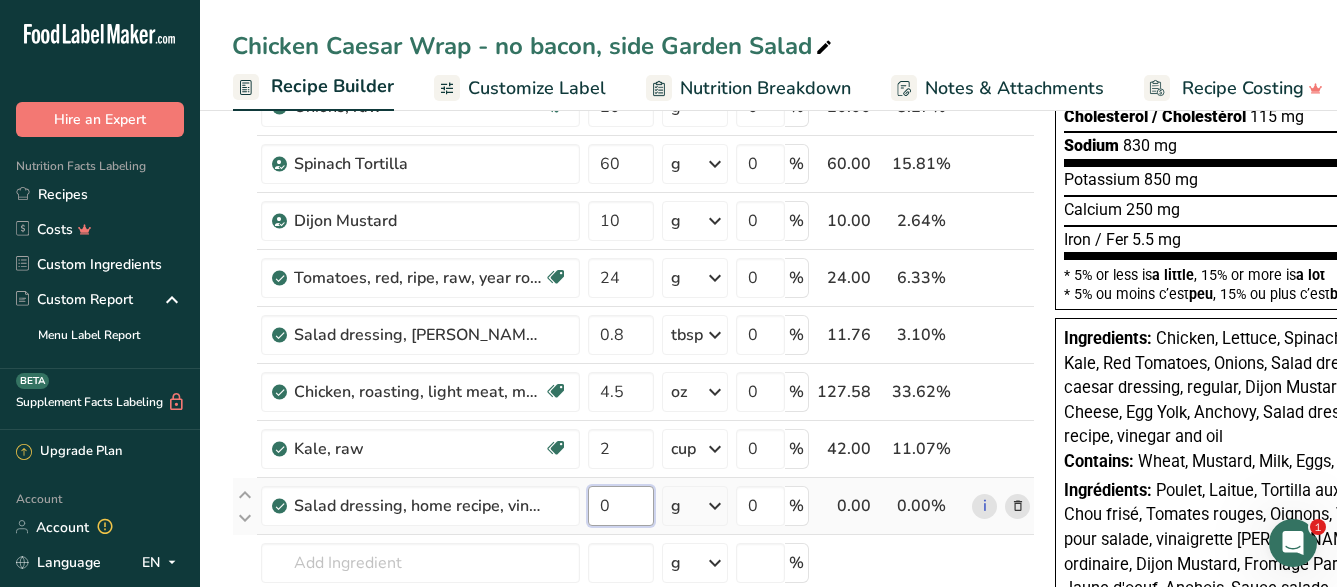 drag, startPoint x: 617, startPoint y: 496, endPoint x: 590, endPoint y: 512, distance: 31.38471 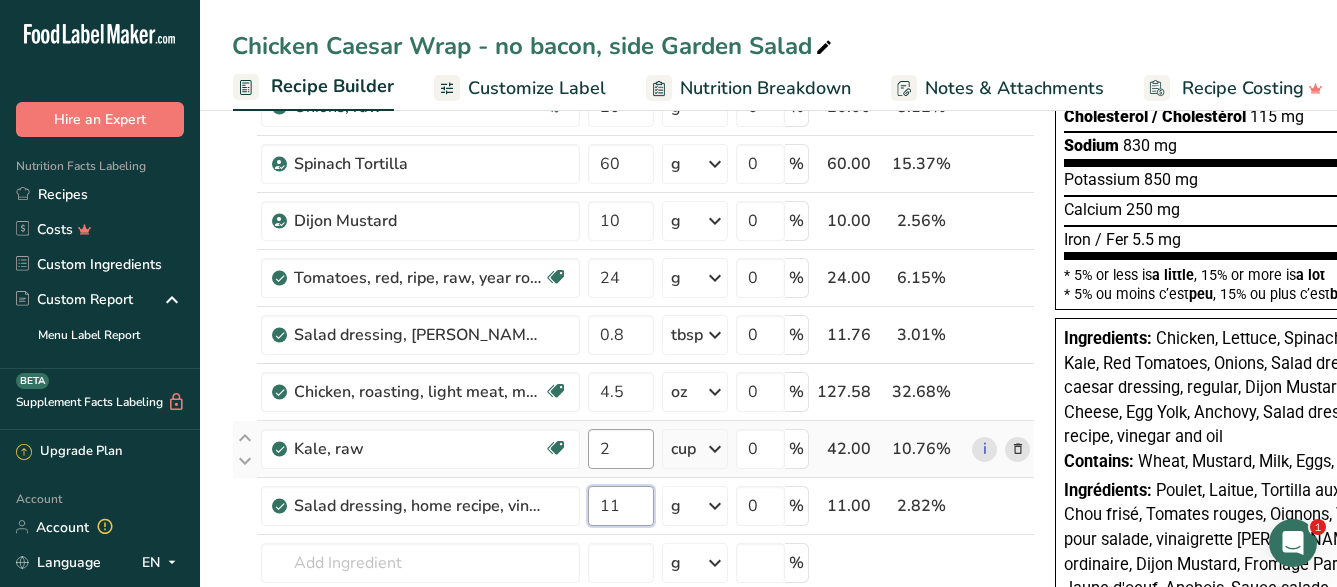 type on "11" 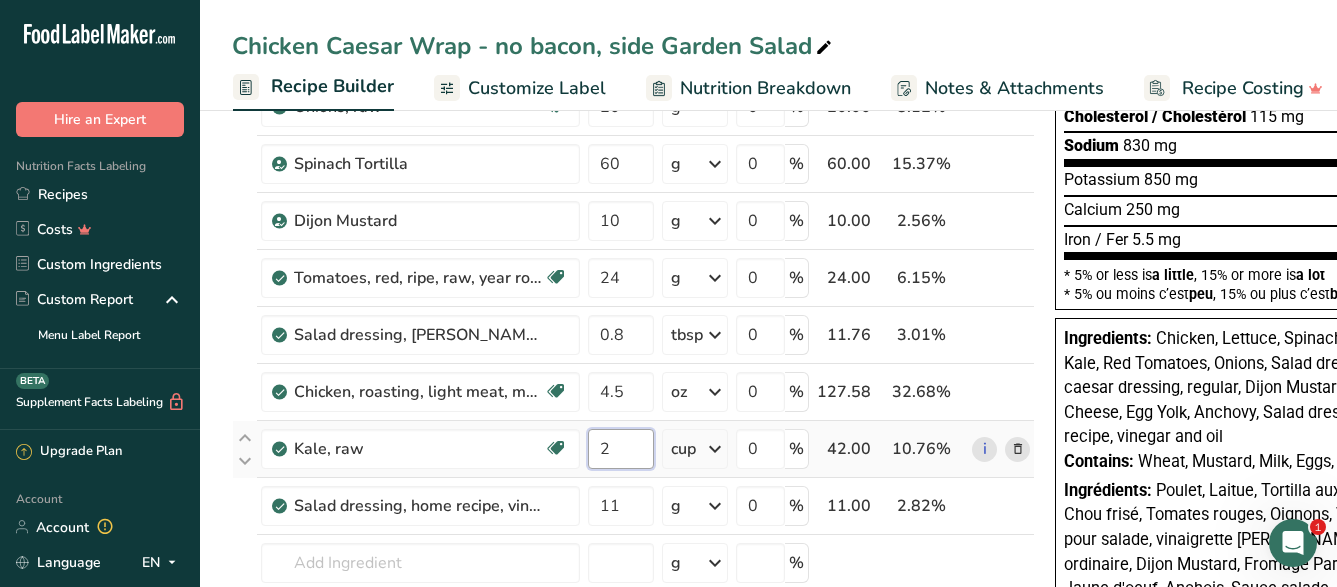 click on "2" at bounding box center [621, 449] 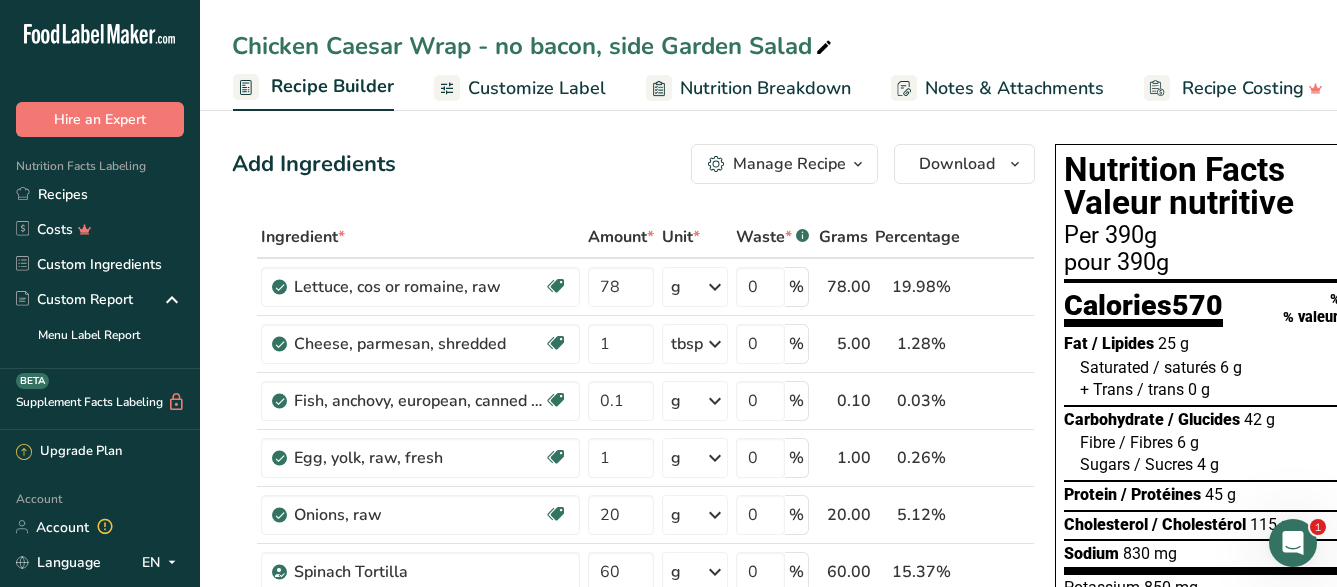 scroll, scrollTop: 306, scrollLeft: 0, axis: vertical 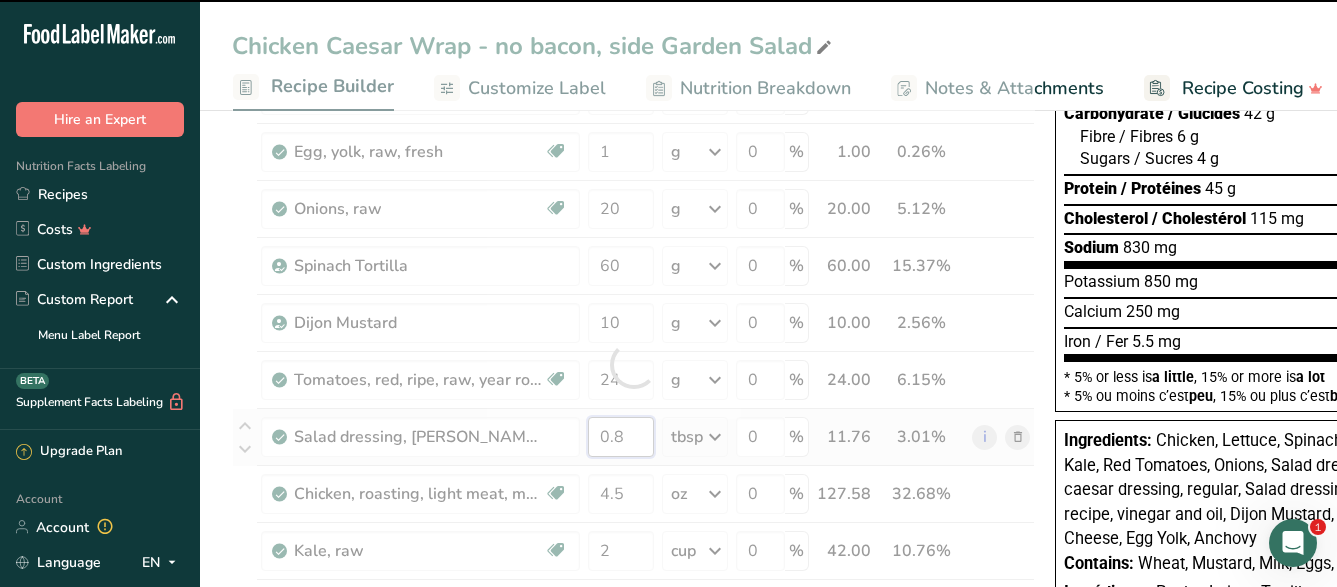 drag, startPoint x: 625, startPoint y: 428, endPoint x: 595, endPoint y: 439, distance: 31.95309 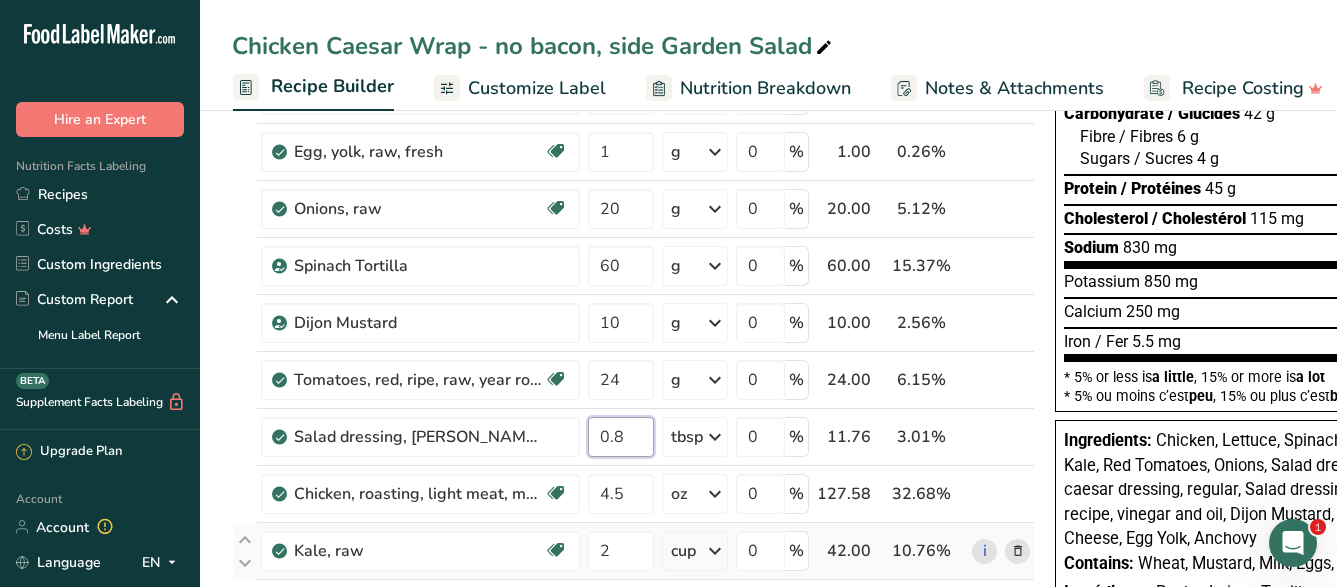 scroll, scrollTop: 408, scrollLeft: 0, axis: vertical 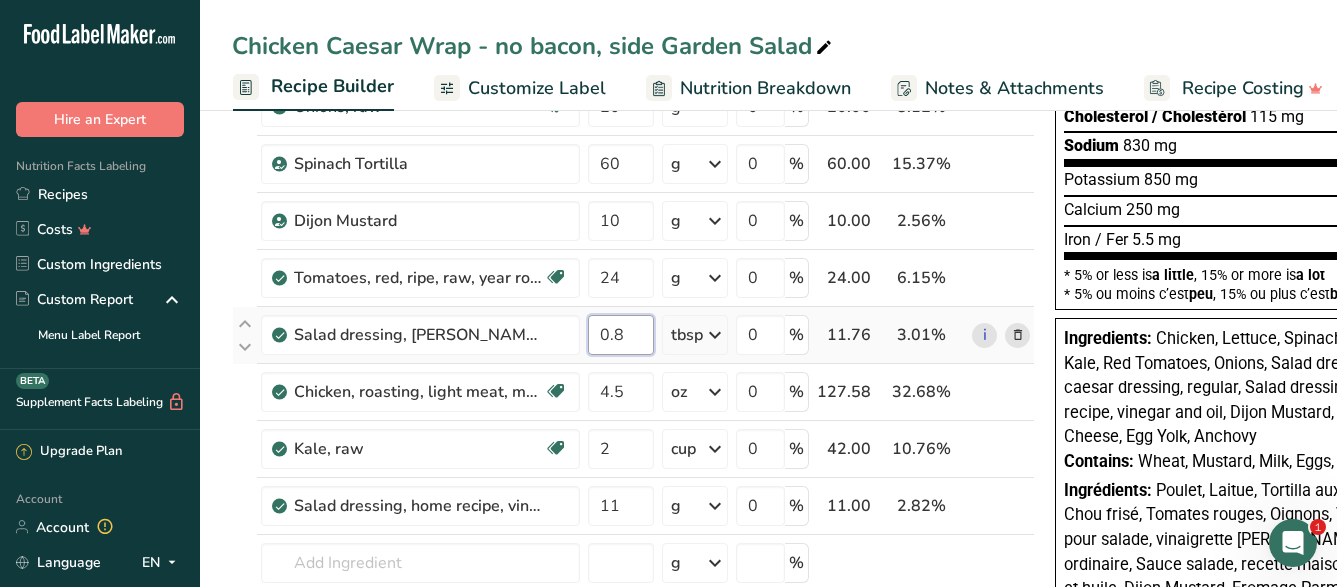 click on "0.8" at bounding box center [621, 335] 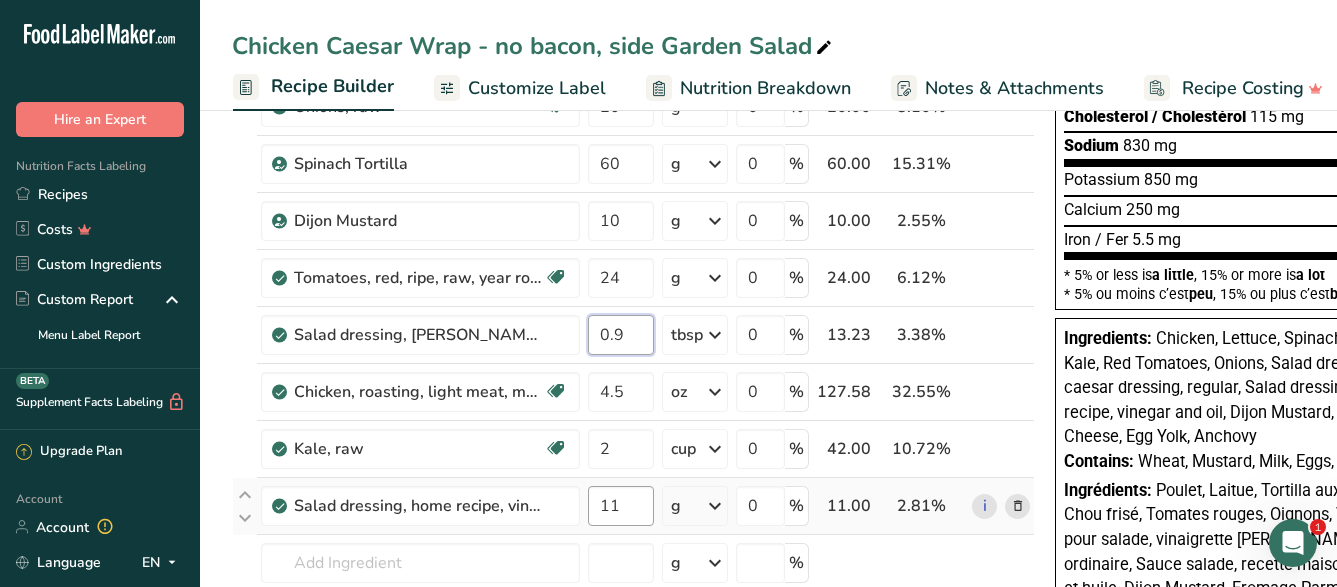 type on "0.9" 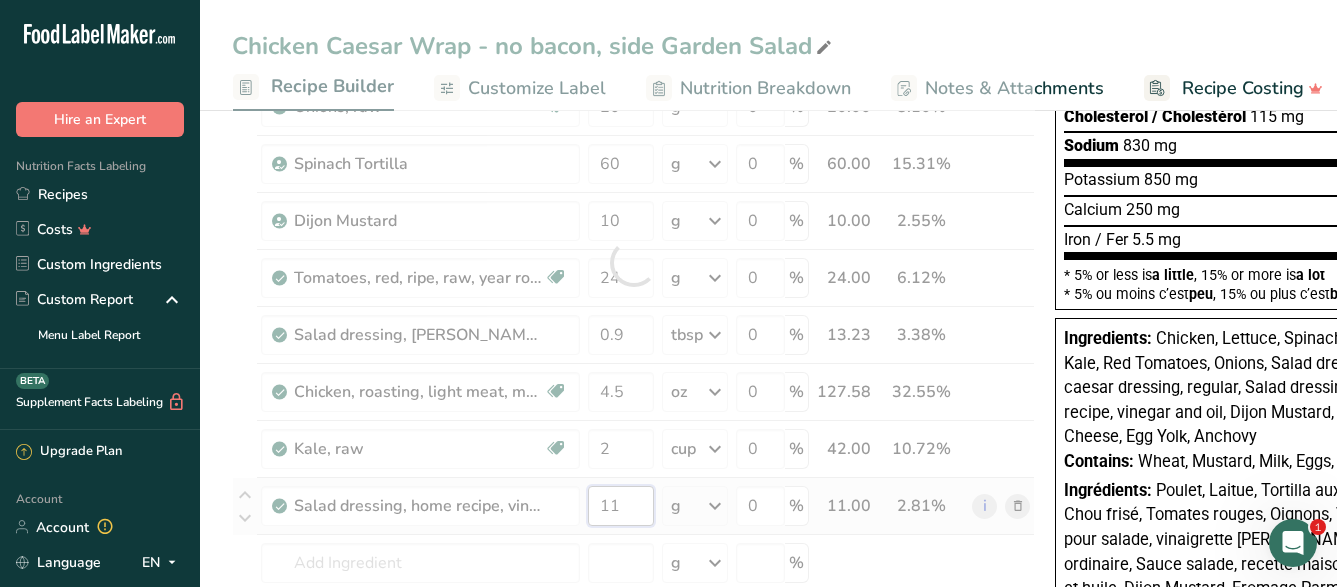 drag, startPoint x: 598, startPoint y: 504, endPoint x: 610, endPoint y: 504, distance: 12 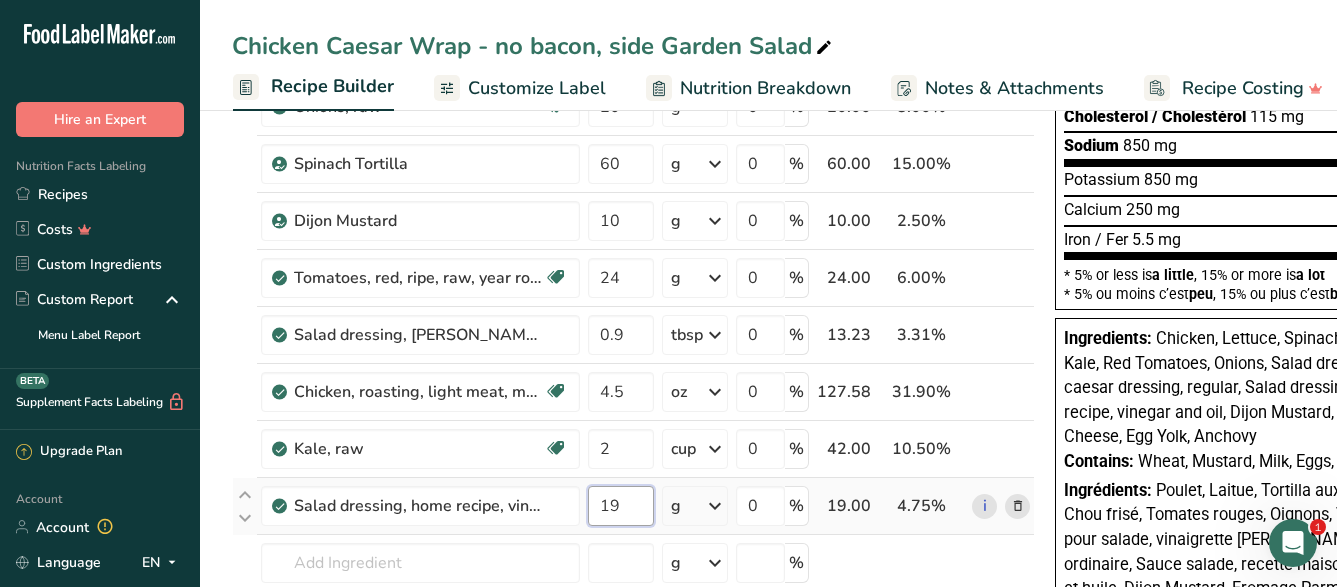 type on "1" 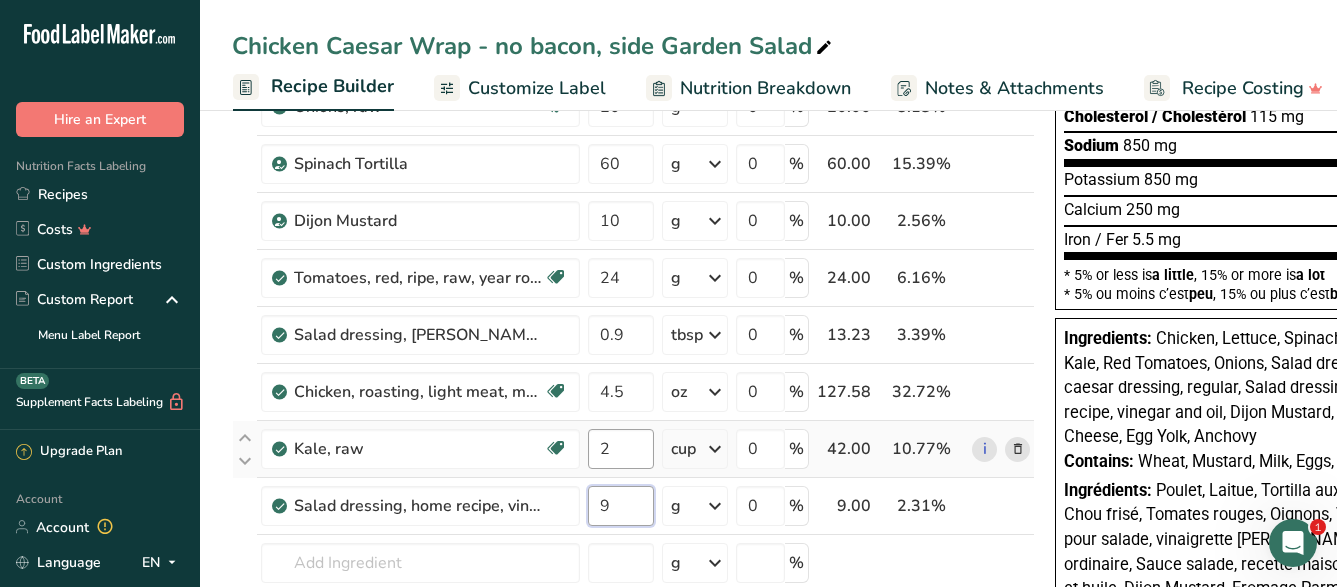 type on "9" 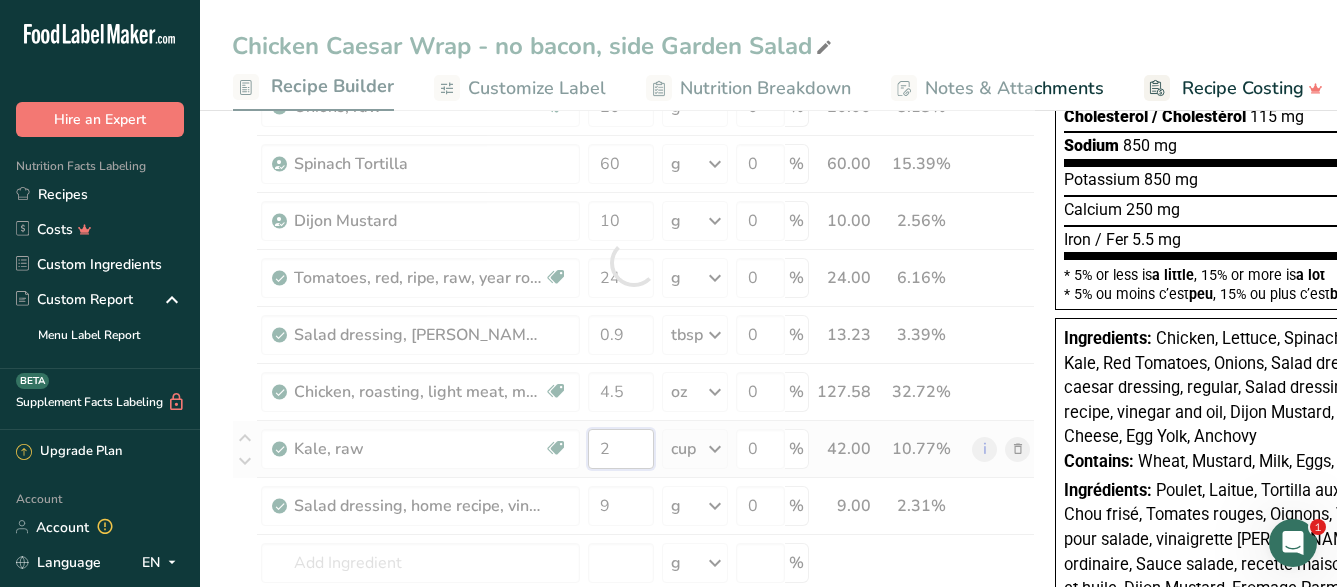 click on "2" at bounding box center [621, 449] 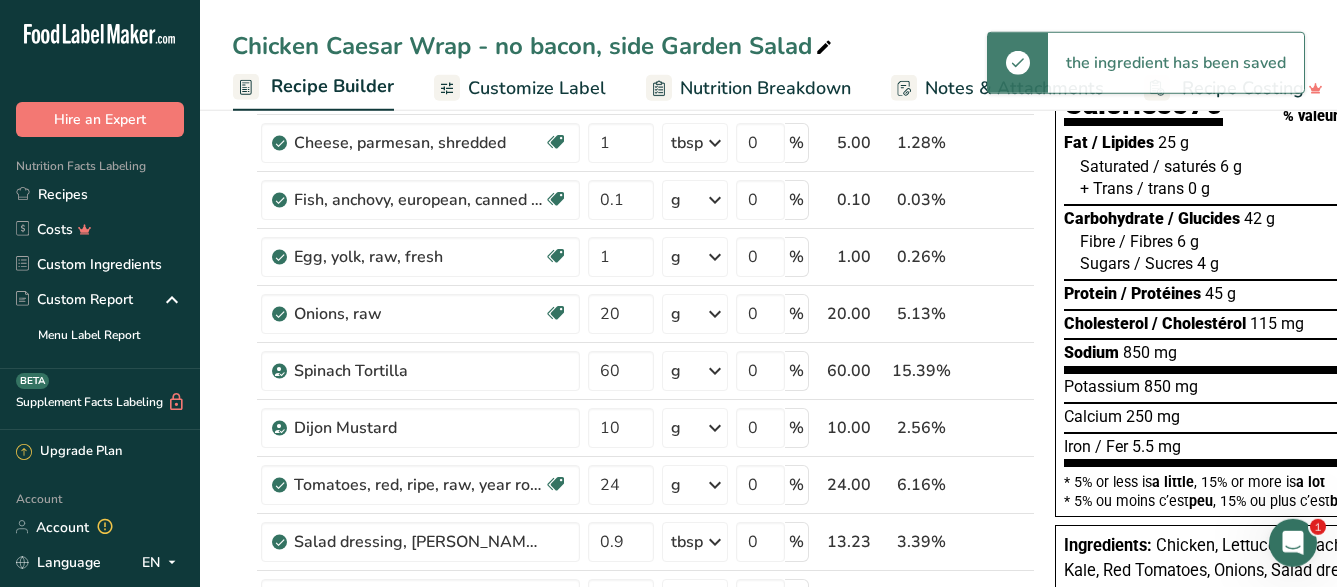 scroll, scrollTop: 0, scrollLeft: 0, axis: both 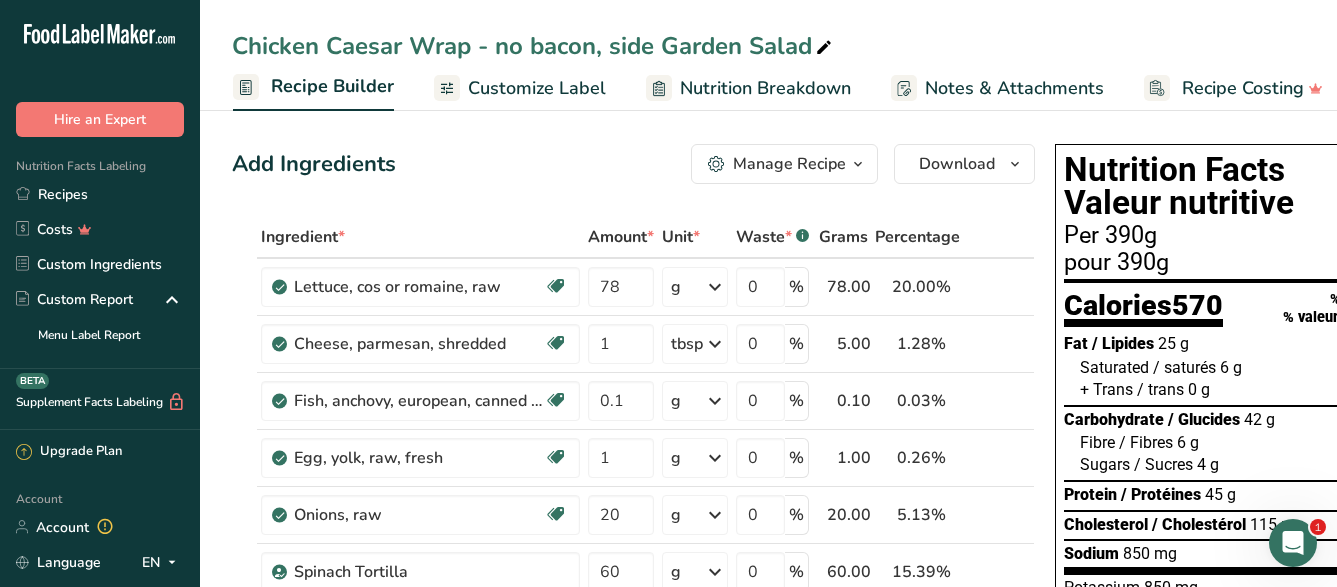 click on "Nutrition Breakdown" at bounding box center (765, 88) 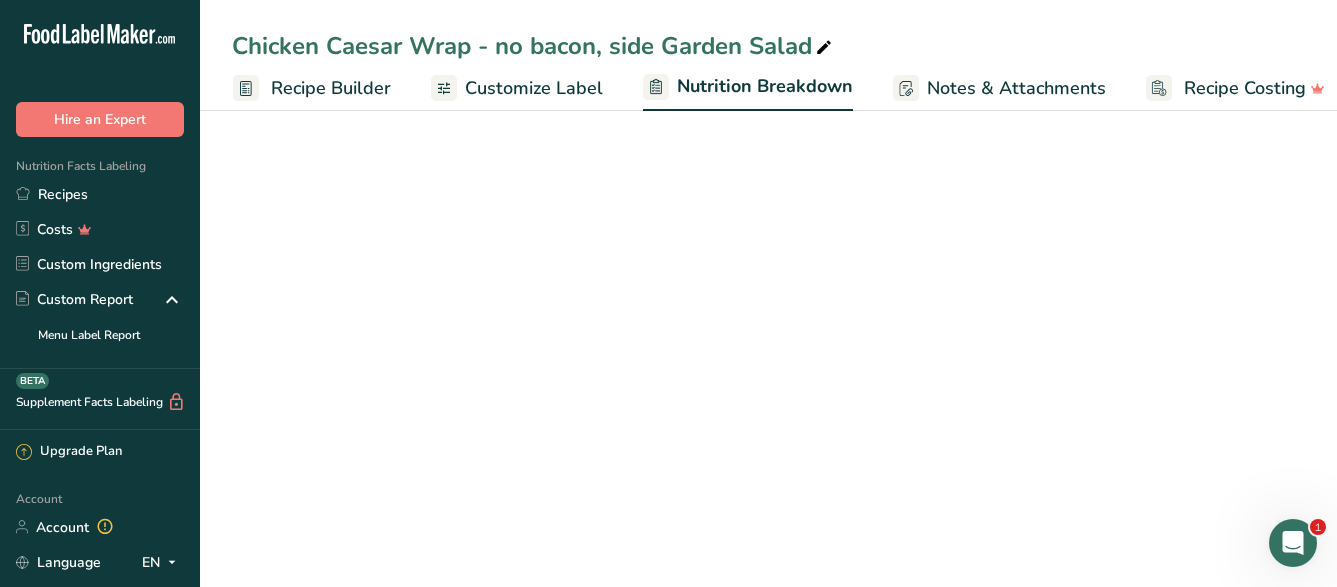 scroll, scrollTop: 1, scrollLeft: 202, axis: both 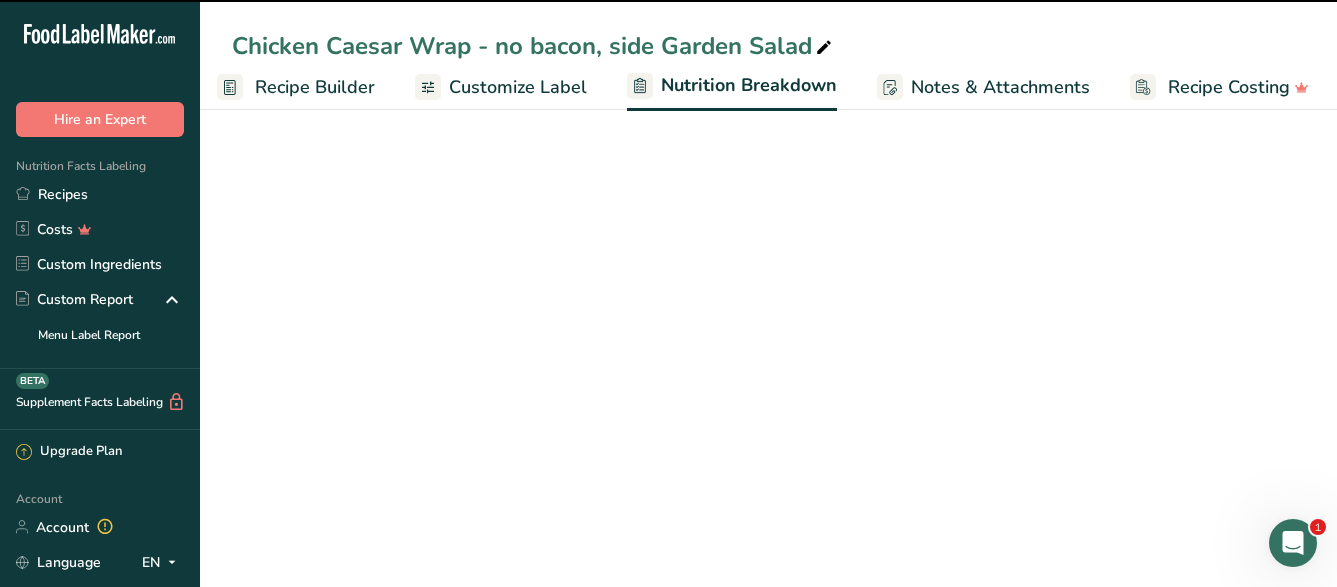 click on "Chicken Caesar Wrap - no bacon, side Garden Salad" at bounding box center [534, 46] 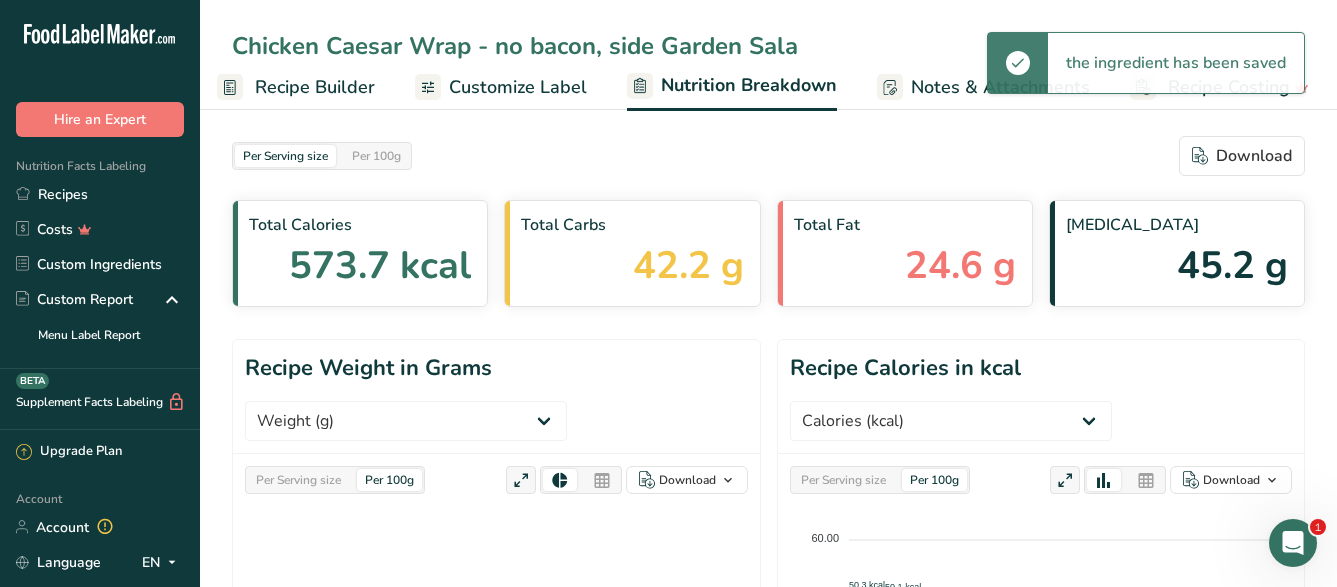 scroll, scrollTop: 1, scrollLeft: 205, axis: both 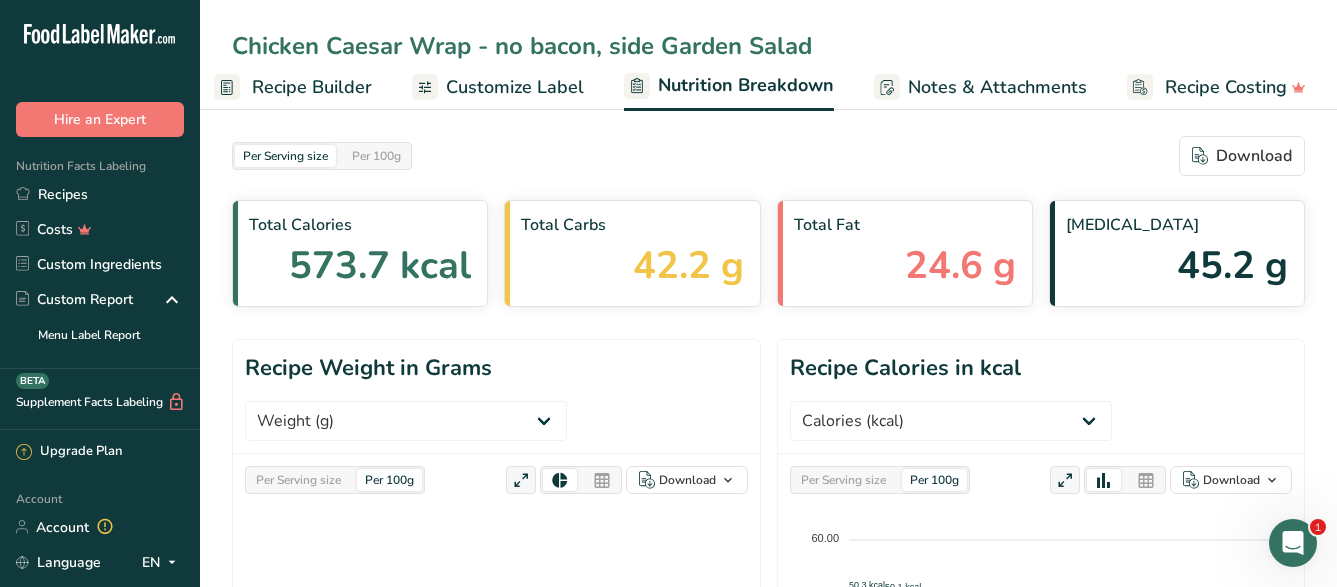 click on "Chicken Caesar Wrap - no bacon, side Garden Salad" at bounding box center (768, 46) 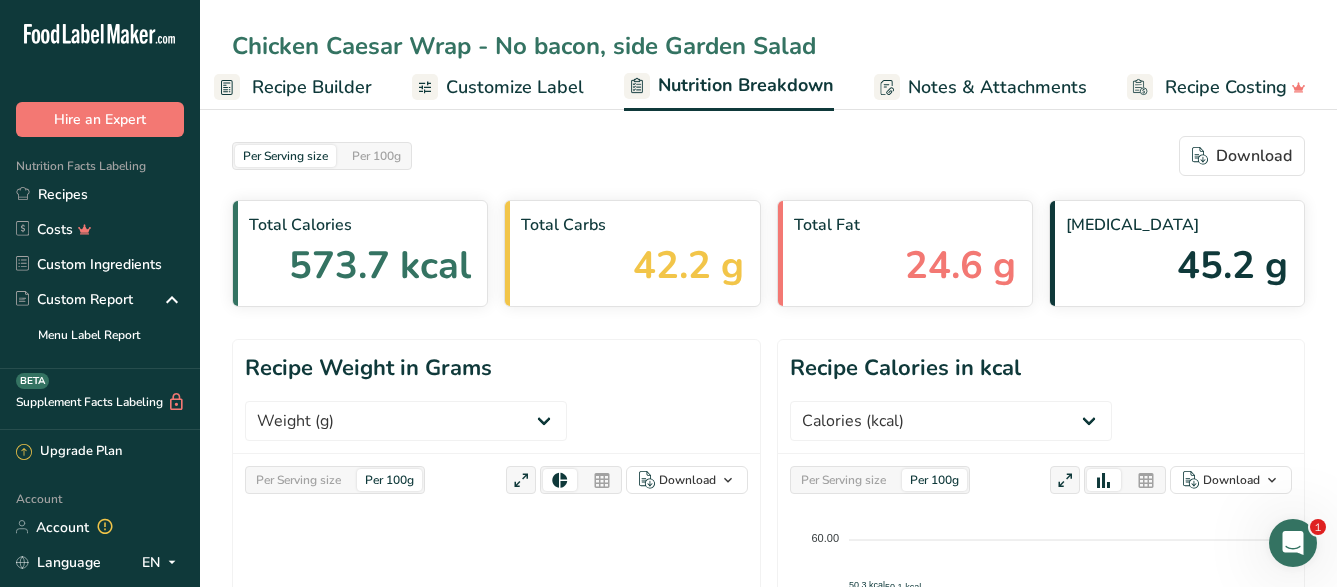 click on "Chicken Caesar Wrap - No bacon, side Garden Salad" at bounding box center [768, 46] 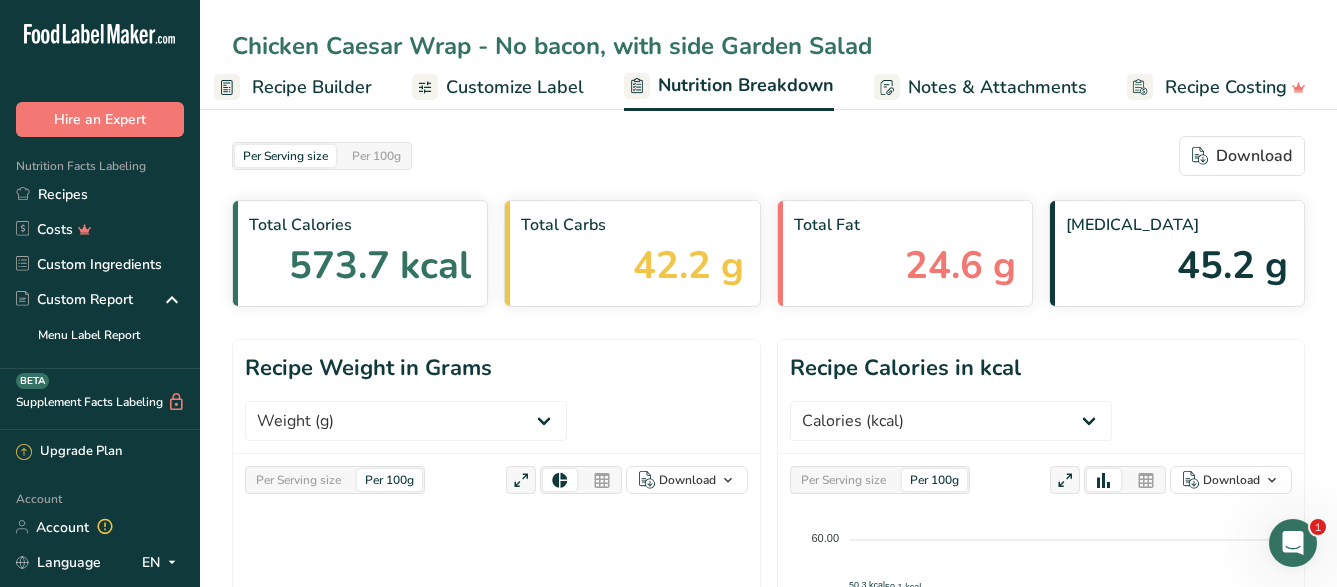 drag, startPoint x: 715, startPoint y: 41, endPoint x: 666, endPoint y: 53, distance: 50.447994 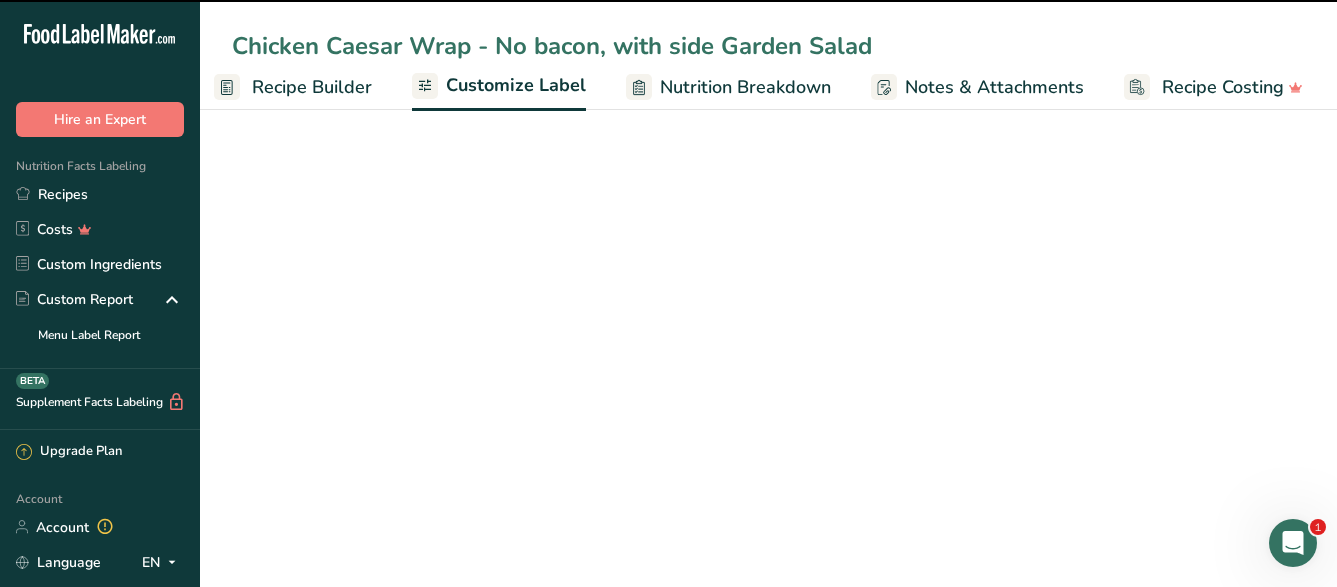 scroll, scrollTop: 1, scrollLeft: 203, axis: both 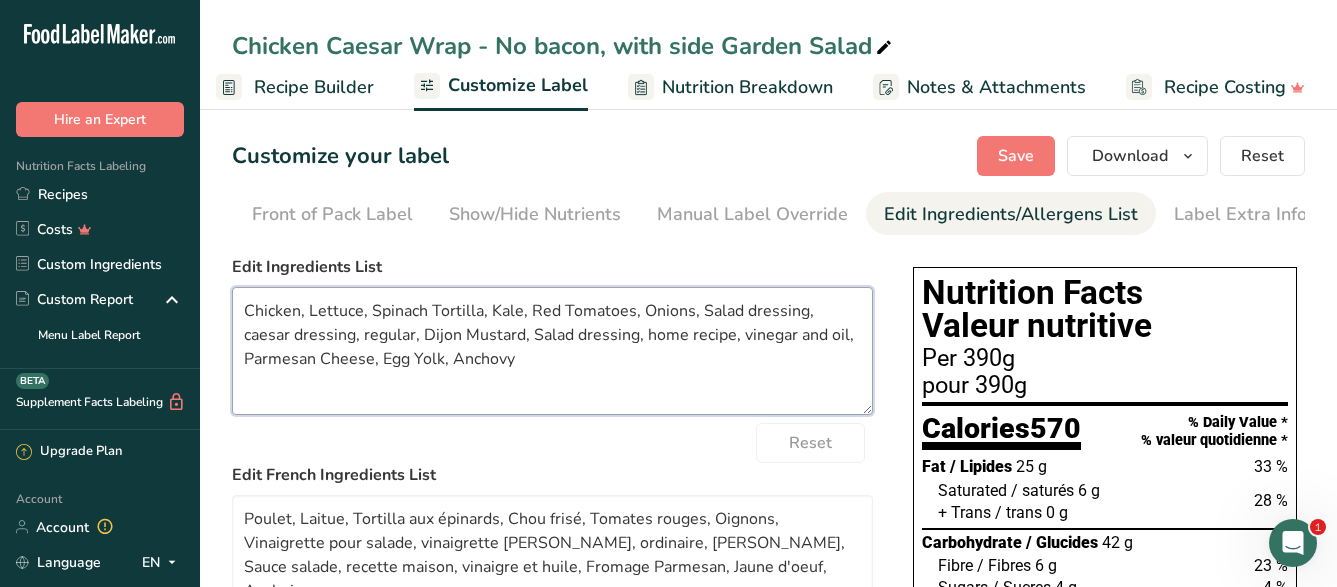 drag, startPoint x: 533, startPoint y: 390, endPoint x: 122, endPoint y: 328, distance: 415.6501 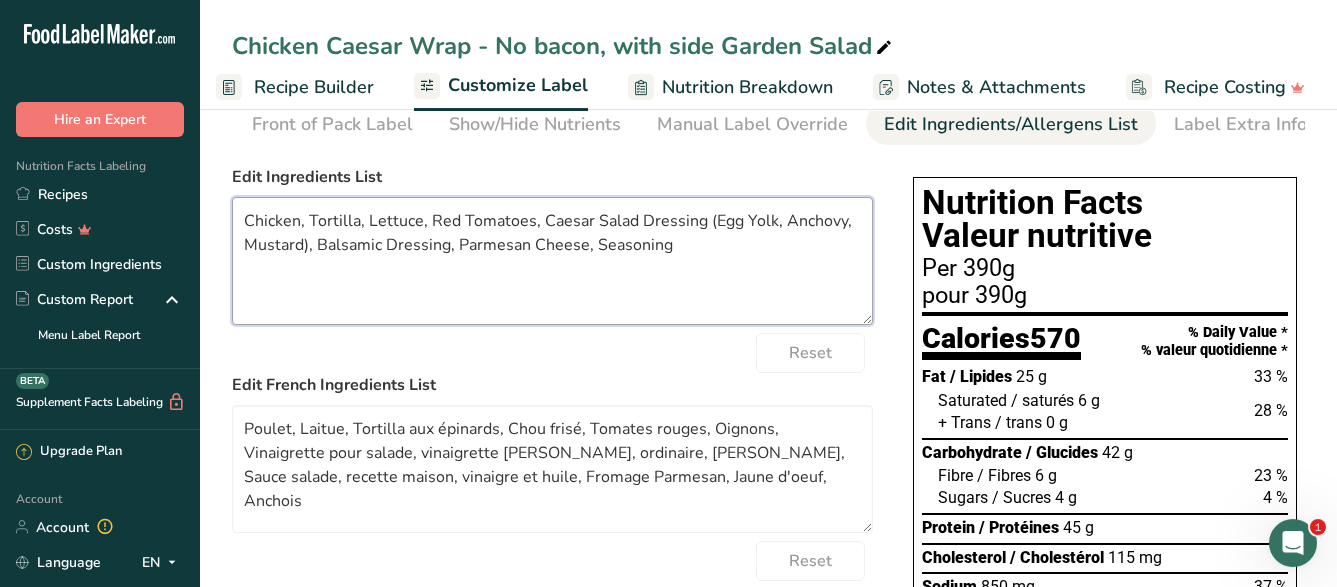 scroll, scrollTop: 204, scrollLeft: 0, axis: vertical 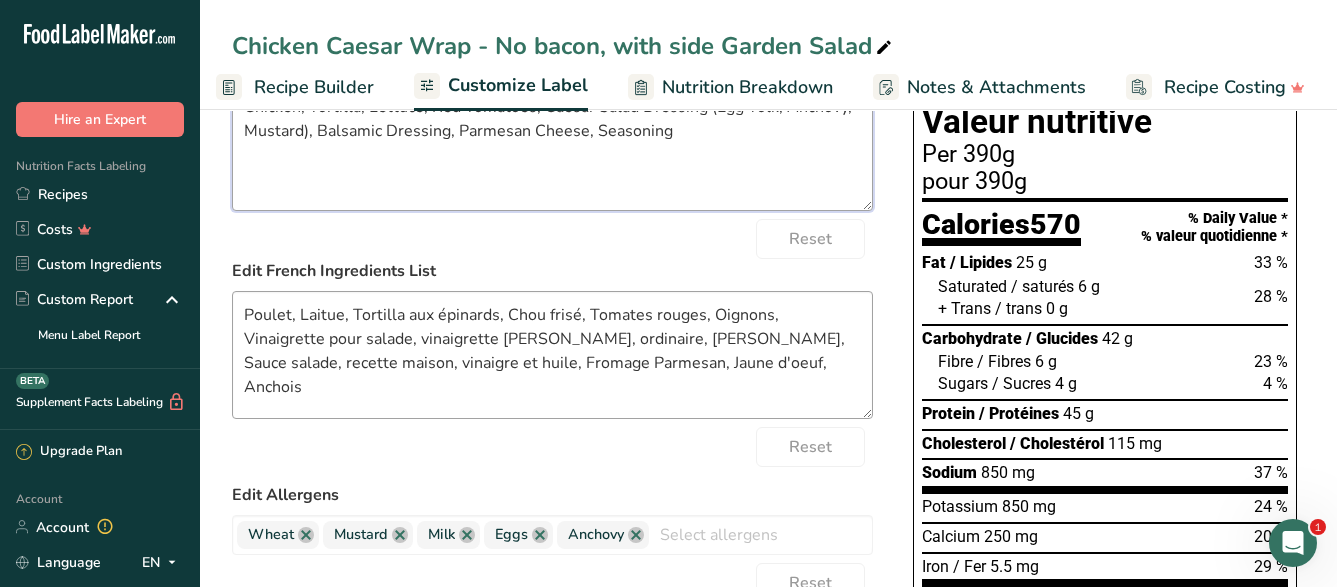 type on "Chicken, Tortilla, Lettuce, Red Tomatoes, Caesar Salad Dressing (Egg Yolk, Anchovy, Mustard), Balsamic Dressing, Parmesan Cheese, Seasoning" 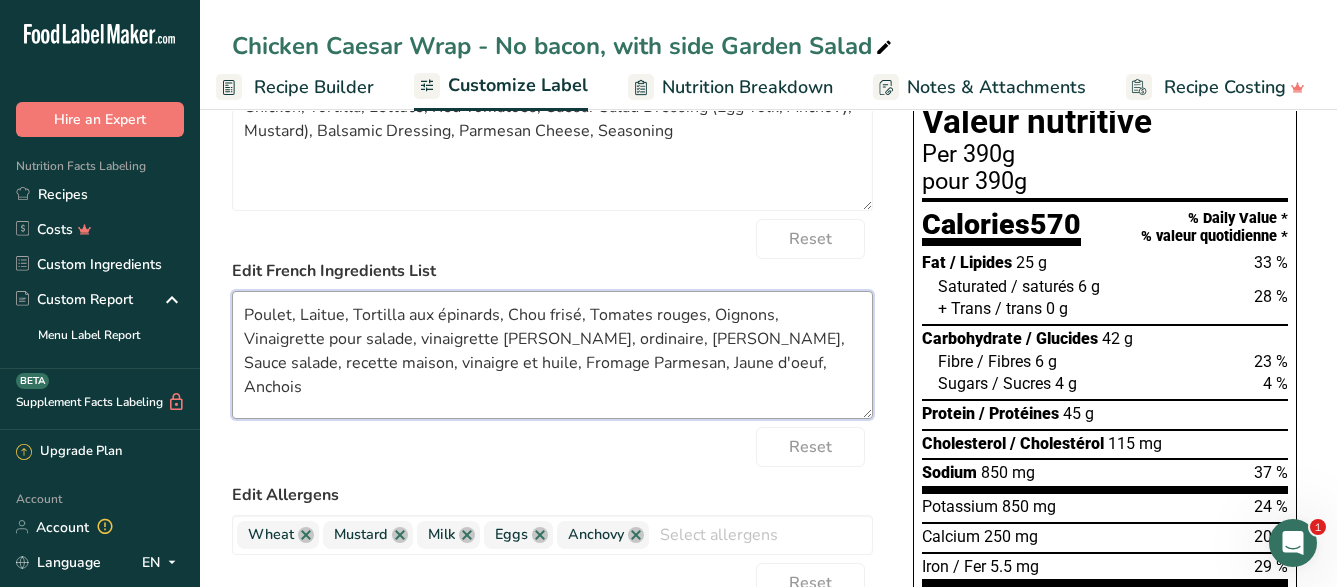 drag, startPoint x: 671, startPoint y: 382, endPoint x: 216, endPoint y: 310, distance: 460.66147 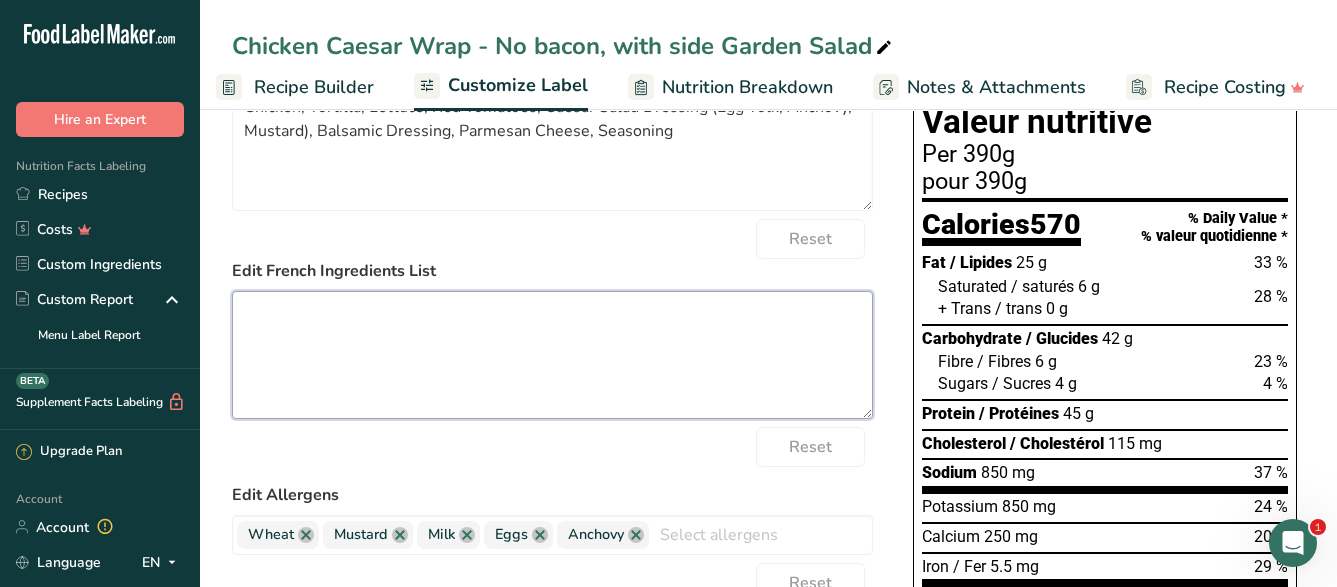 scroll, scrollTop: 306, scrollLeft: 0, axis: vertical 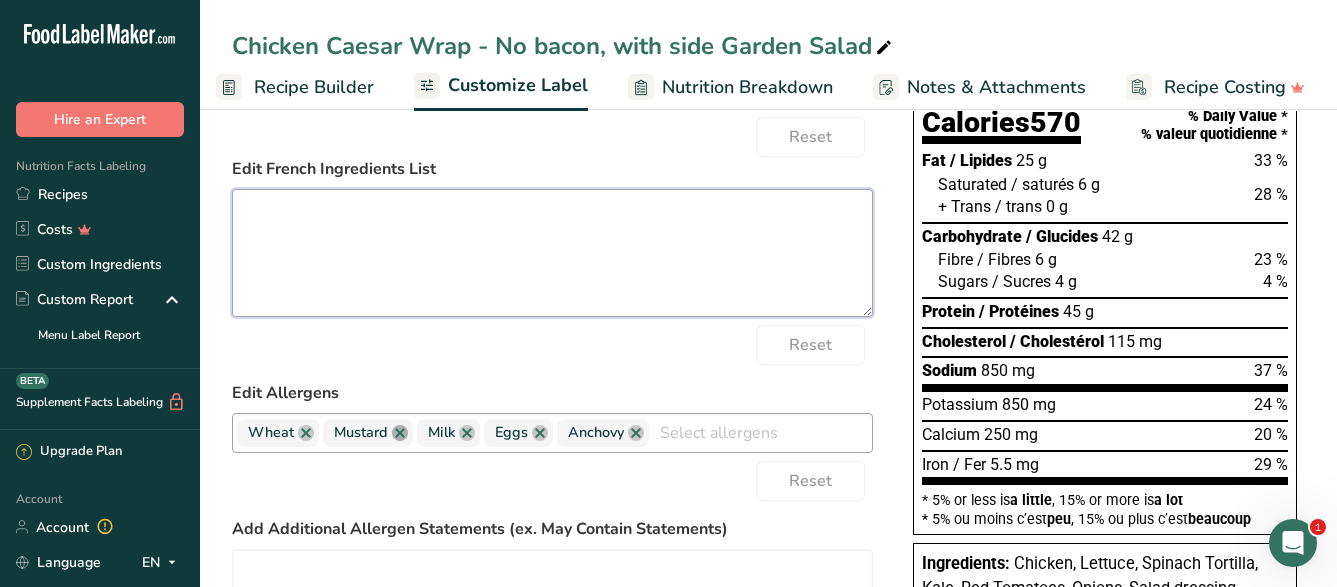 type 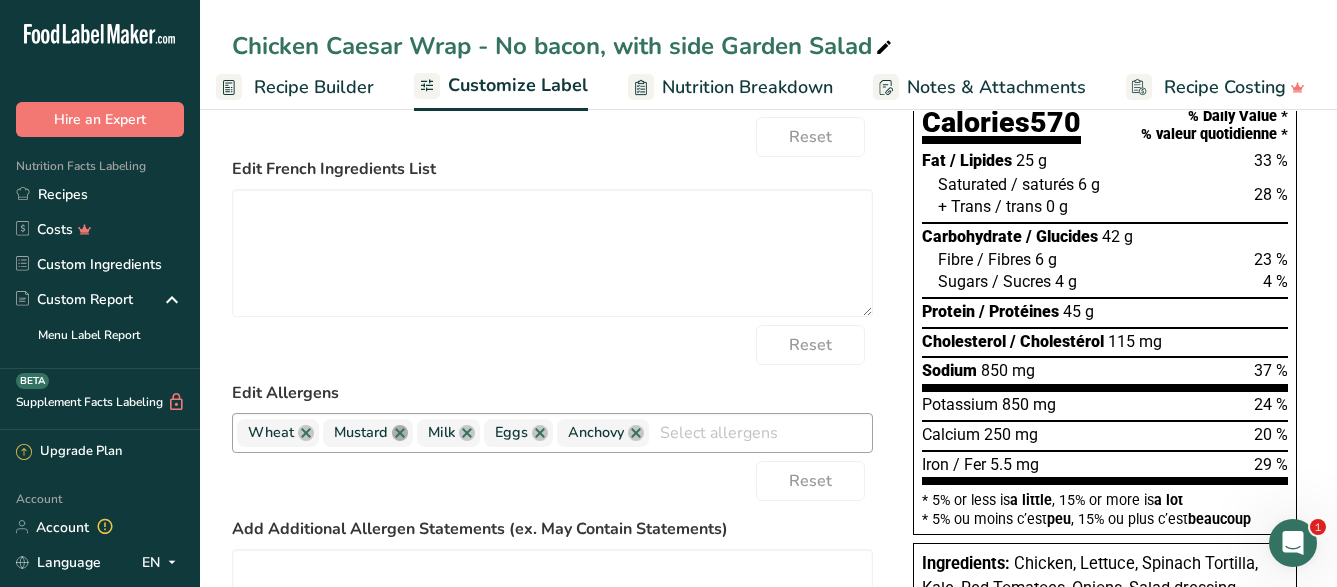 click at bounding box center (400, 433) 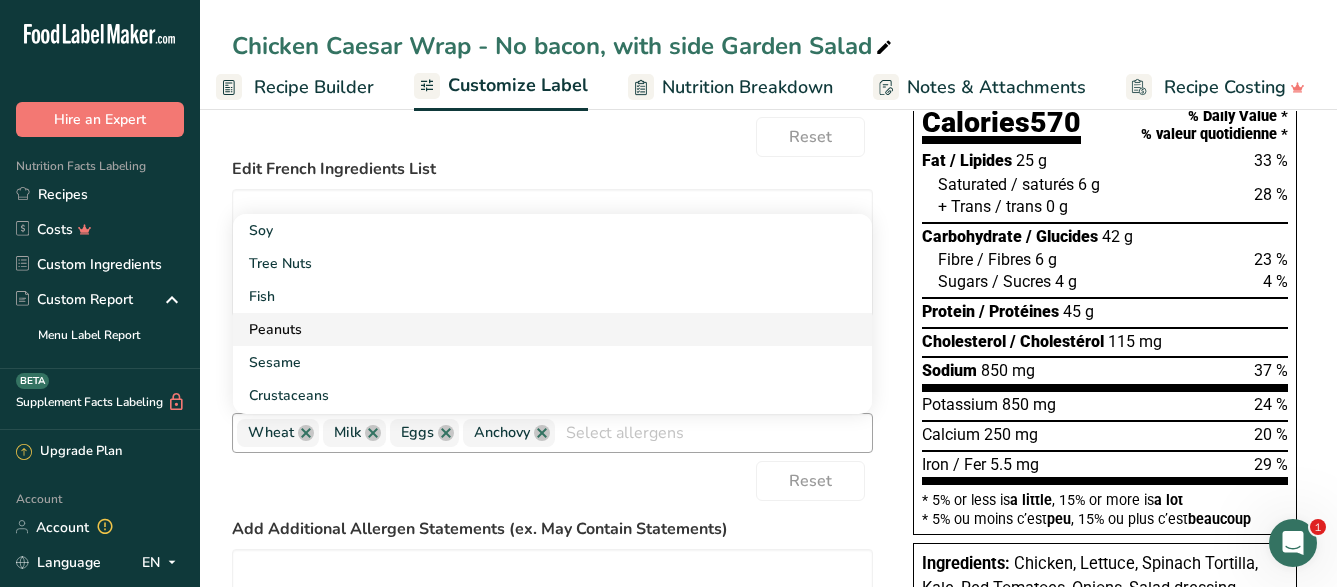 click on "Peanuts" at bounding box center [552, 329] 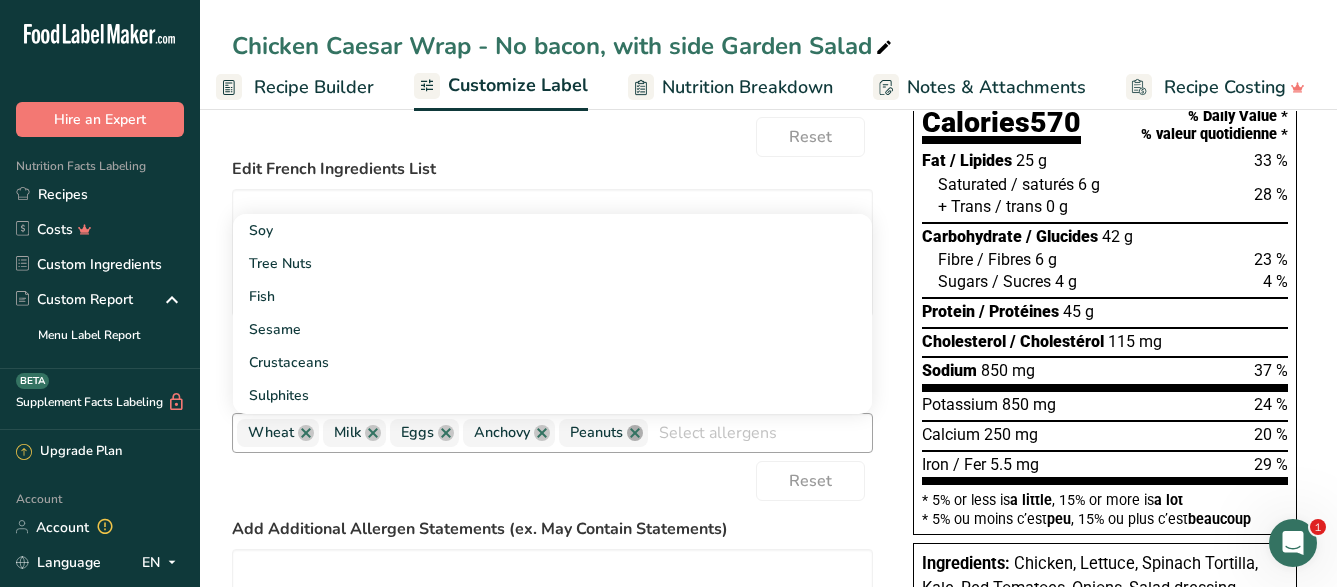 click at bounding box center (635, 433) 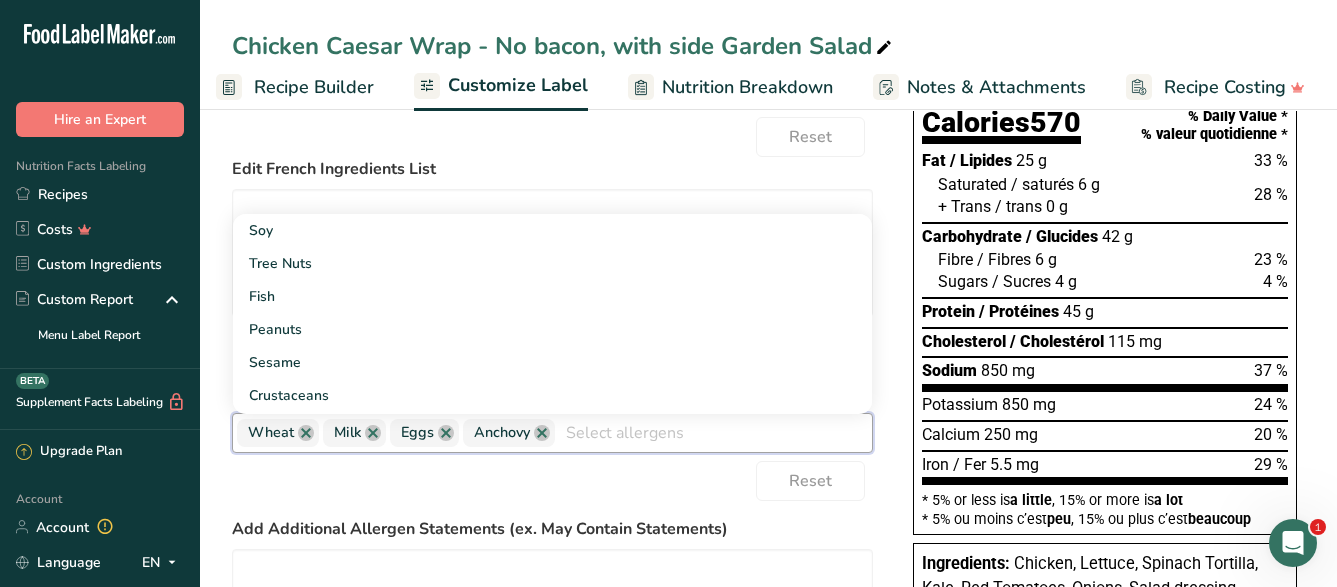 click on "Reset" at bounding box center [552, 481] 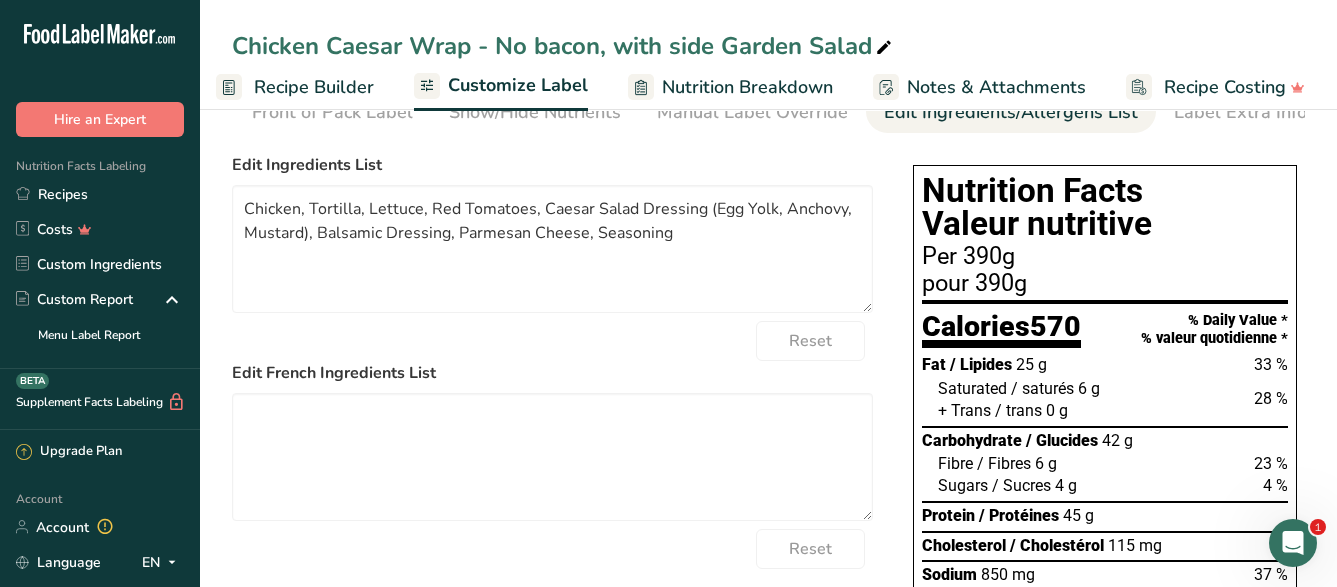 scroll, scrollTop: 0, scrollLeft: 0, axis: both 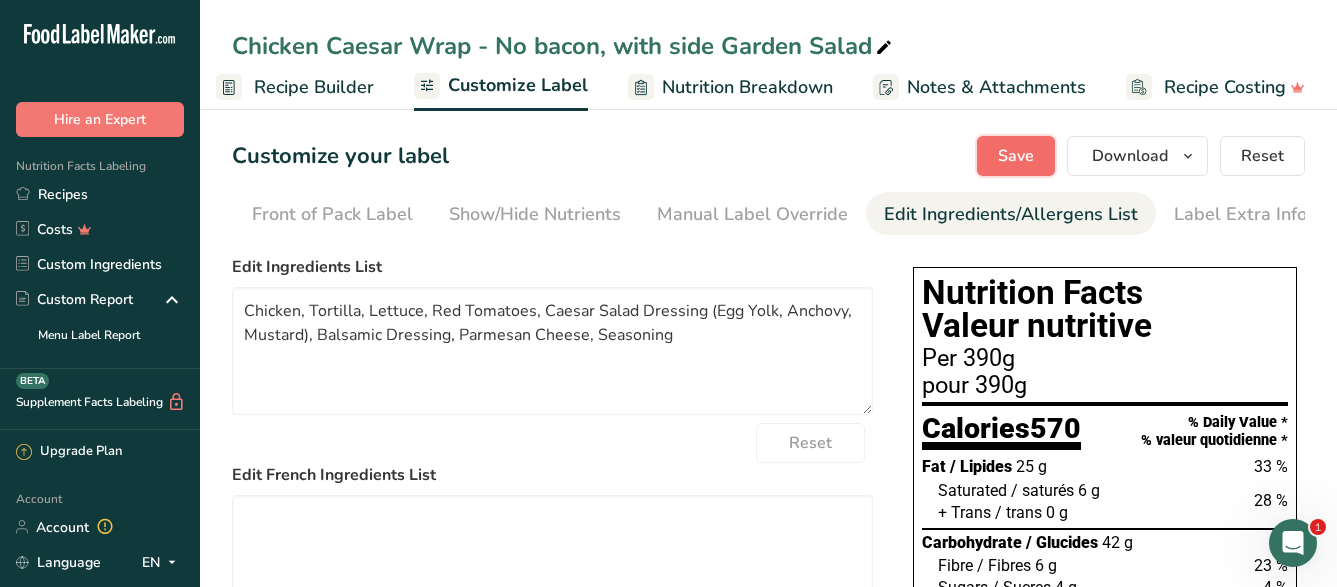 click on "Save" at bounding box center [1016, 156] 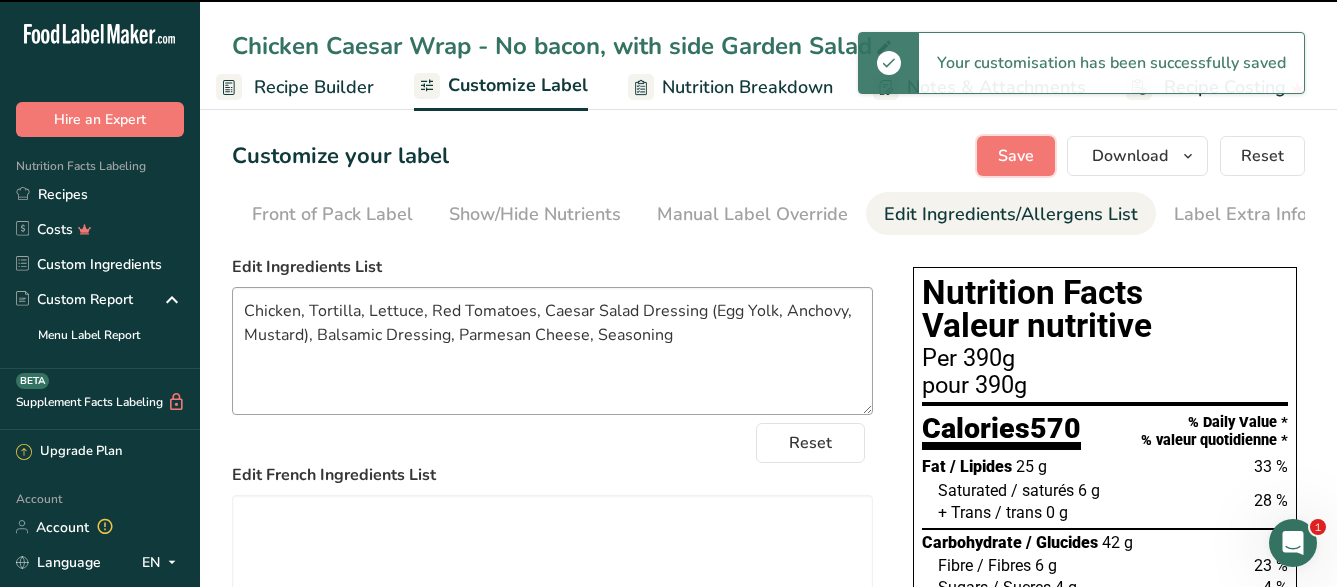 type 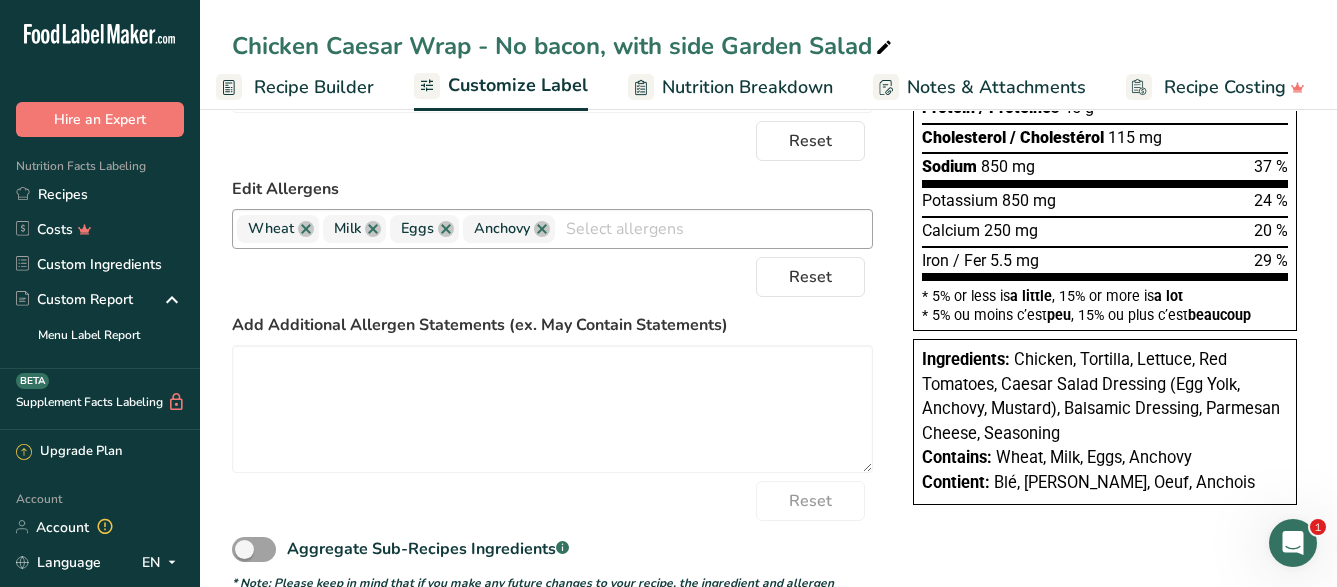 scroll, scrollTop: 0, scrollLeft: 0, axis: both 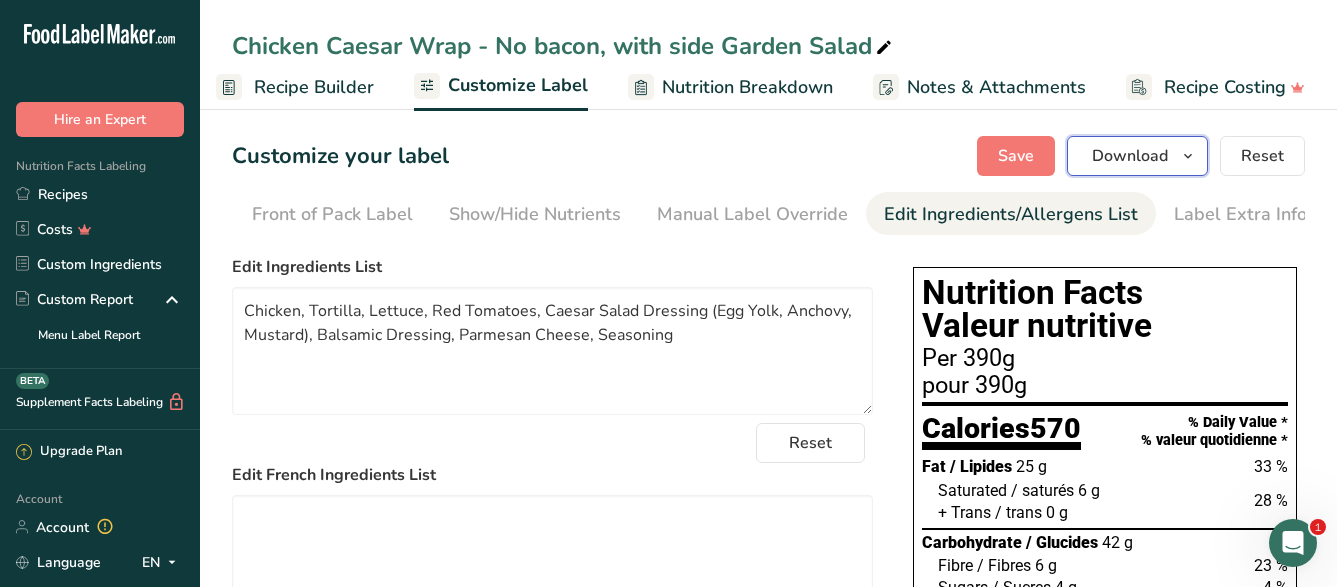 click on "Download" at bounding box center [1130, 156] 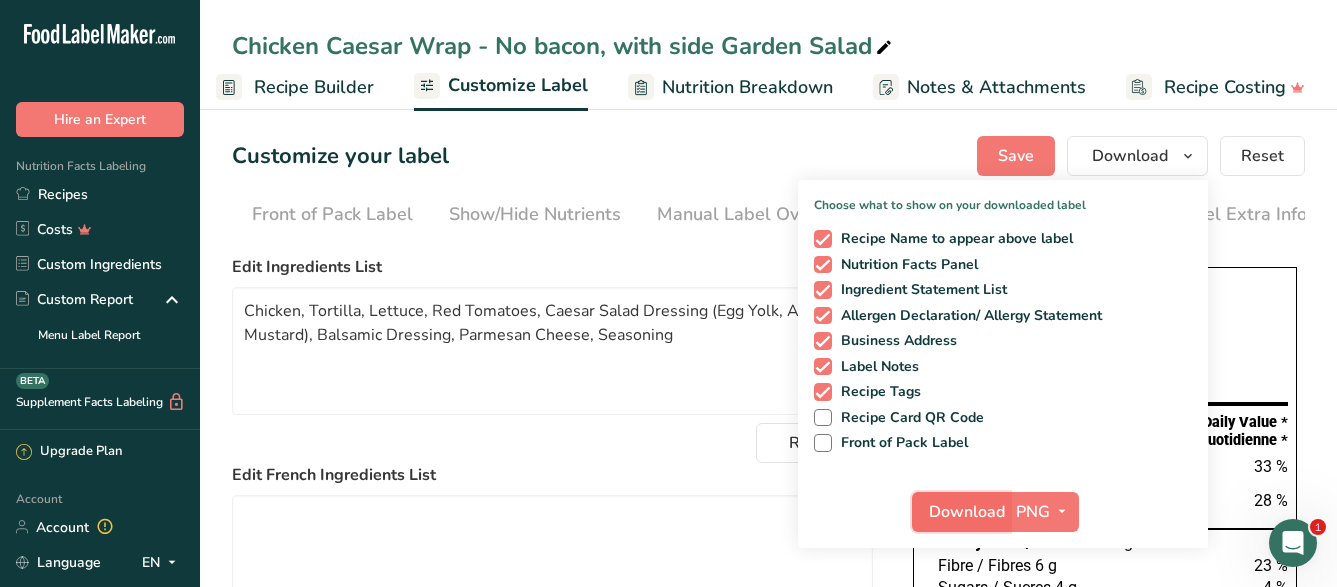 click on "Download" at bounding box center (961, 512) 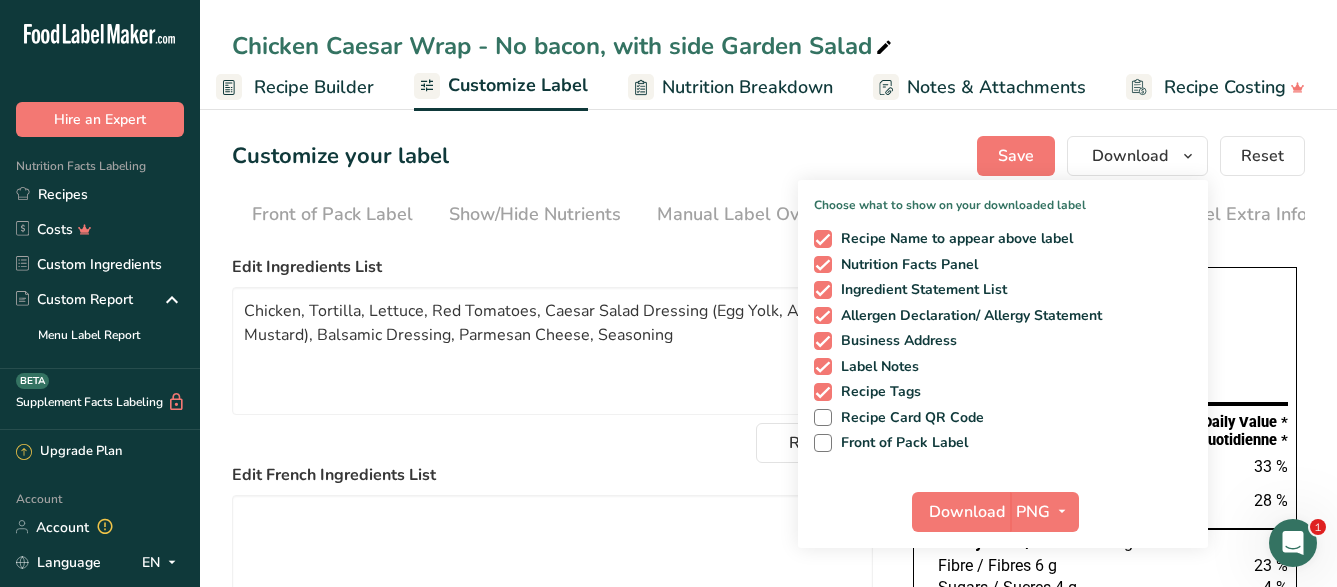 click on "Chicken Caesar Wrap - No bacon, with side Garden Salad" at bounding box center [564, 46] 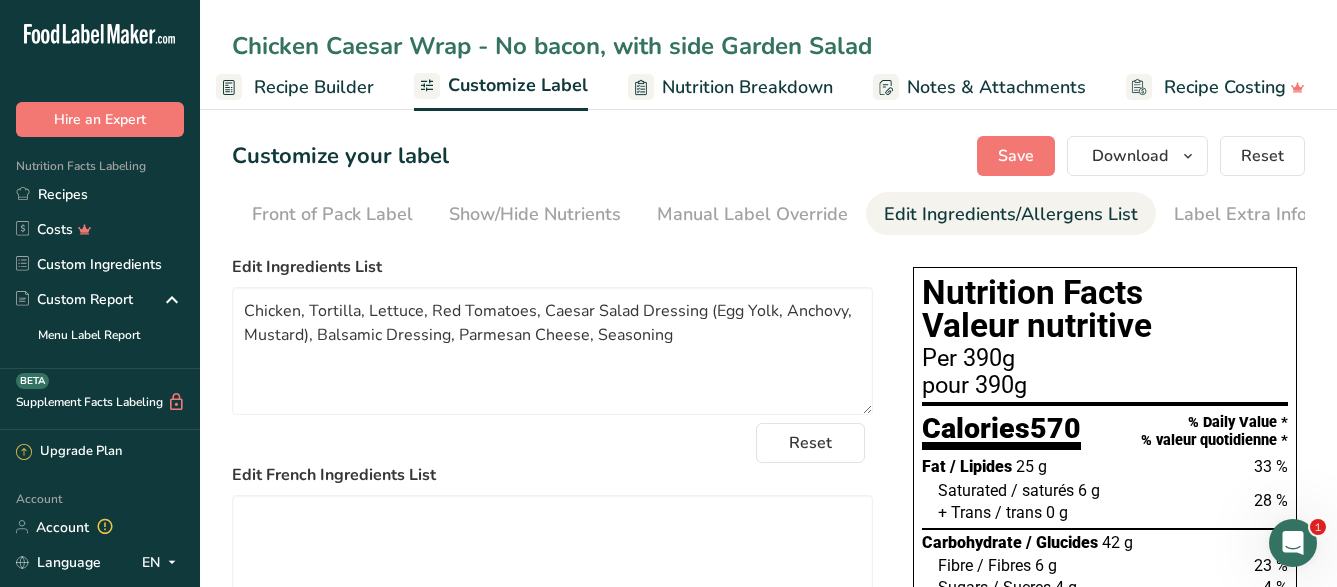 drag, startPoint x: 836, startPoint y: 47, endPoint x: 212, endPoint y: 46, distance: 624.0008 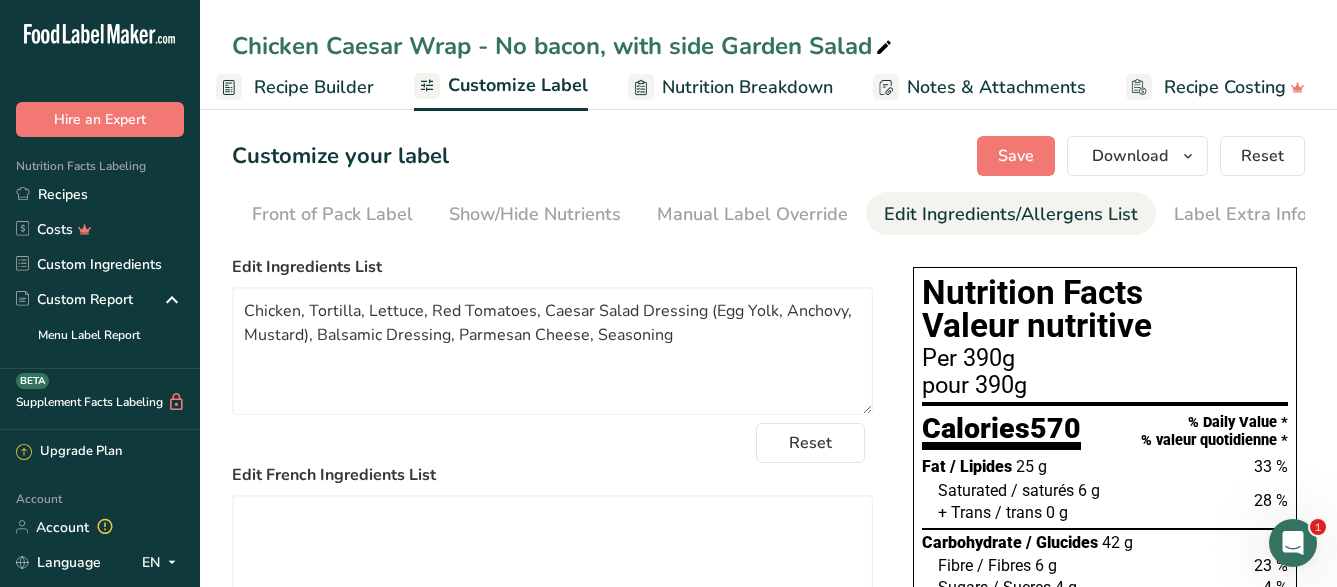 click on "Recipe Builder" at bounding box center [314, 87] 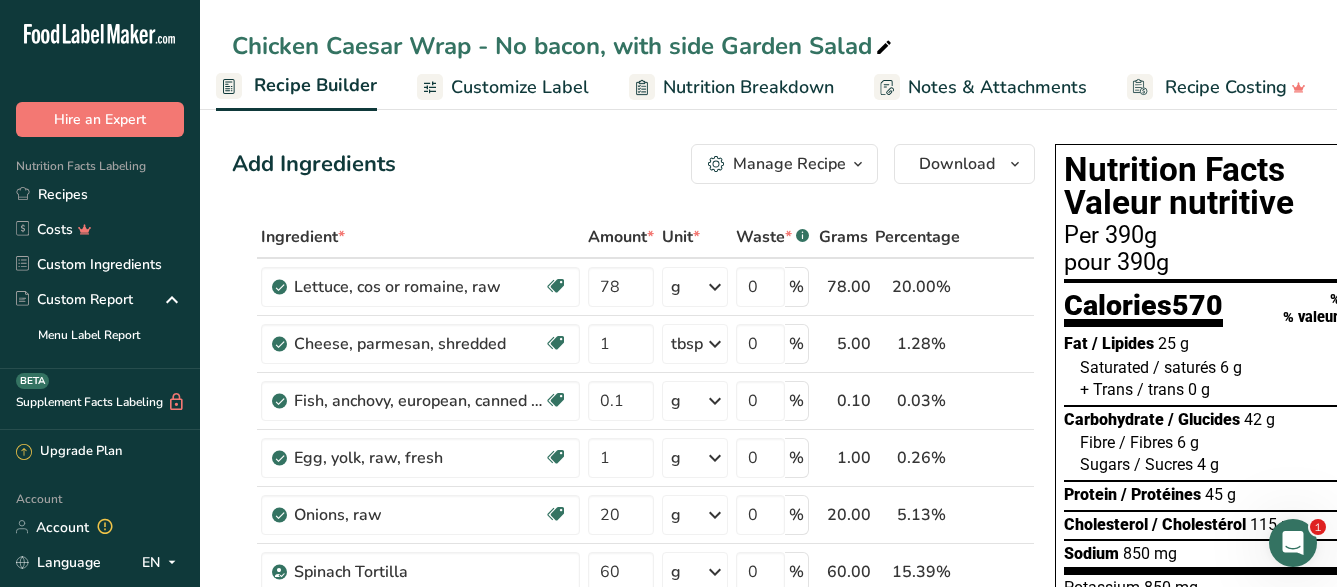 scroll, scrollTop: 0, scrollLeft: 193, axis: horizontal 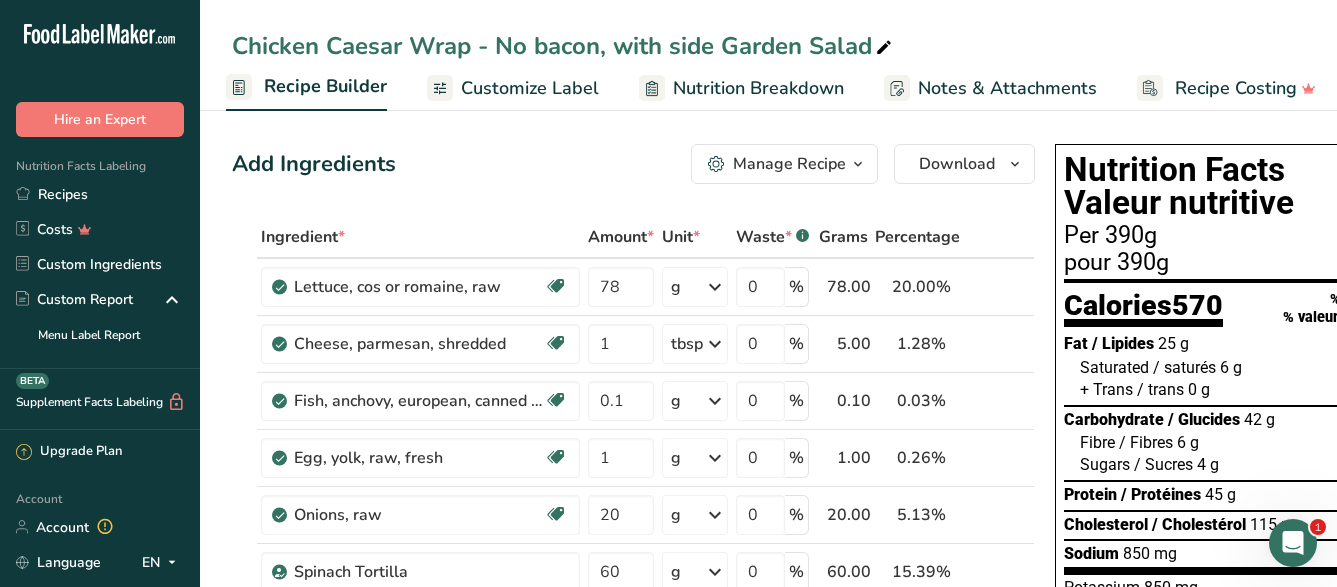 click on "Customize Label" at bounding box center (530, 88) 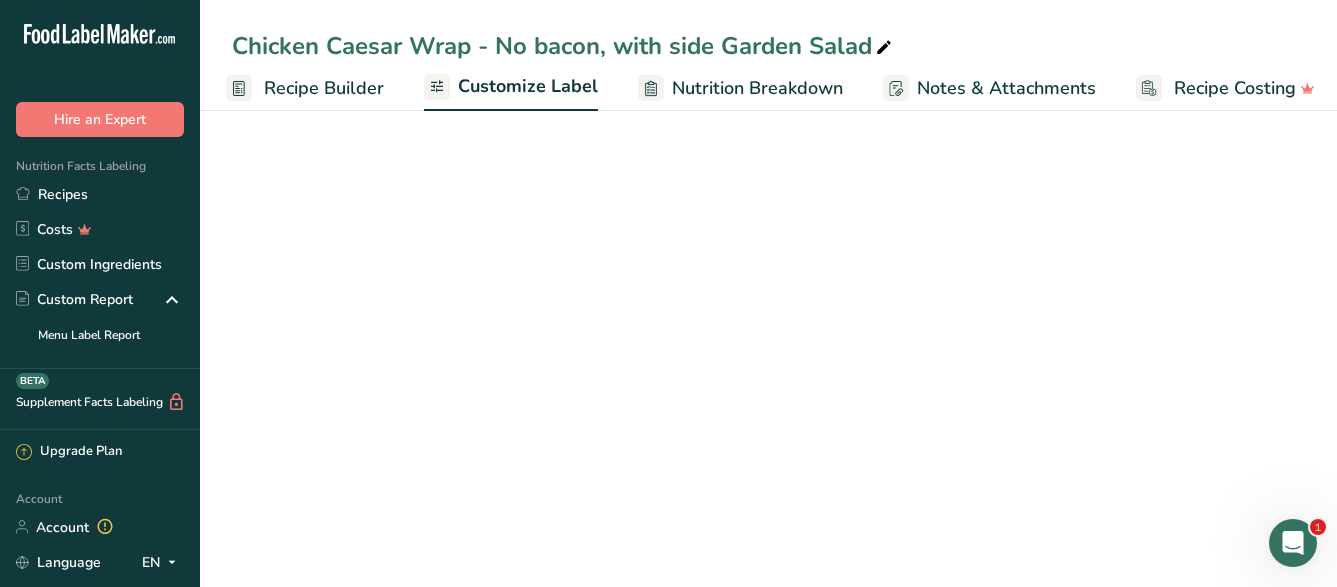 click on "Recipe Builder" at bounding box center [324, 88] 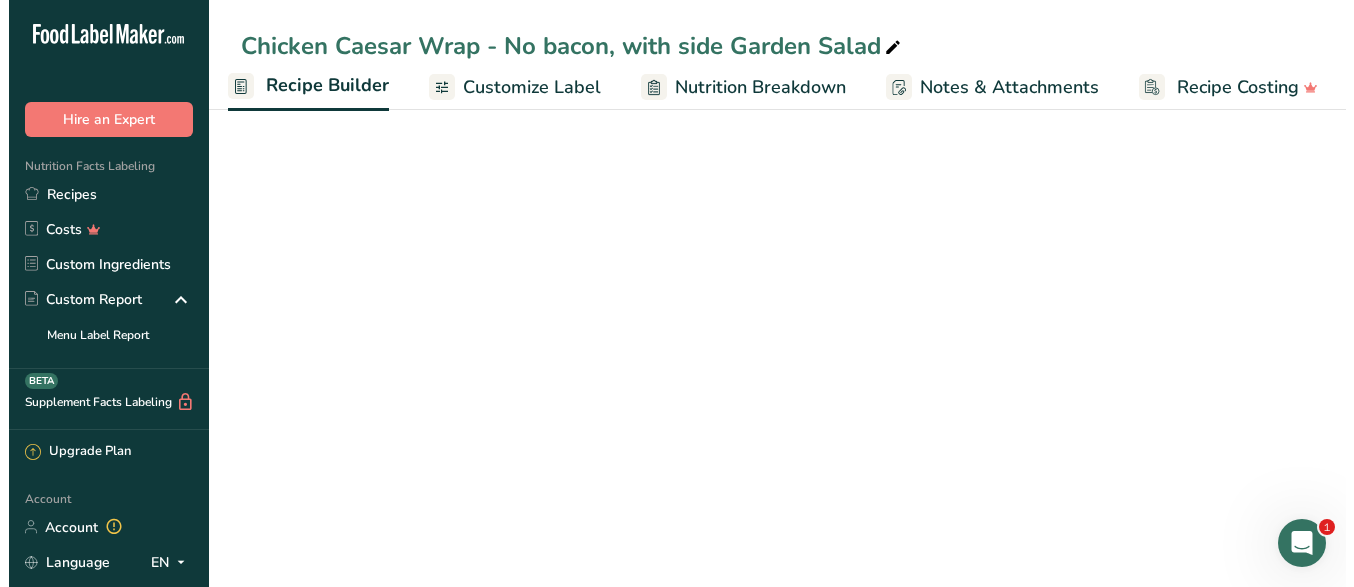 scroll, scrollTop: 1, scrollLeft: 193, axis: both 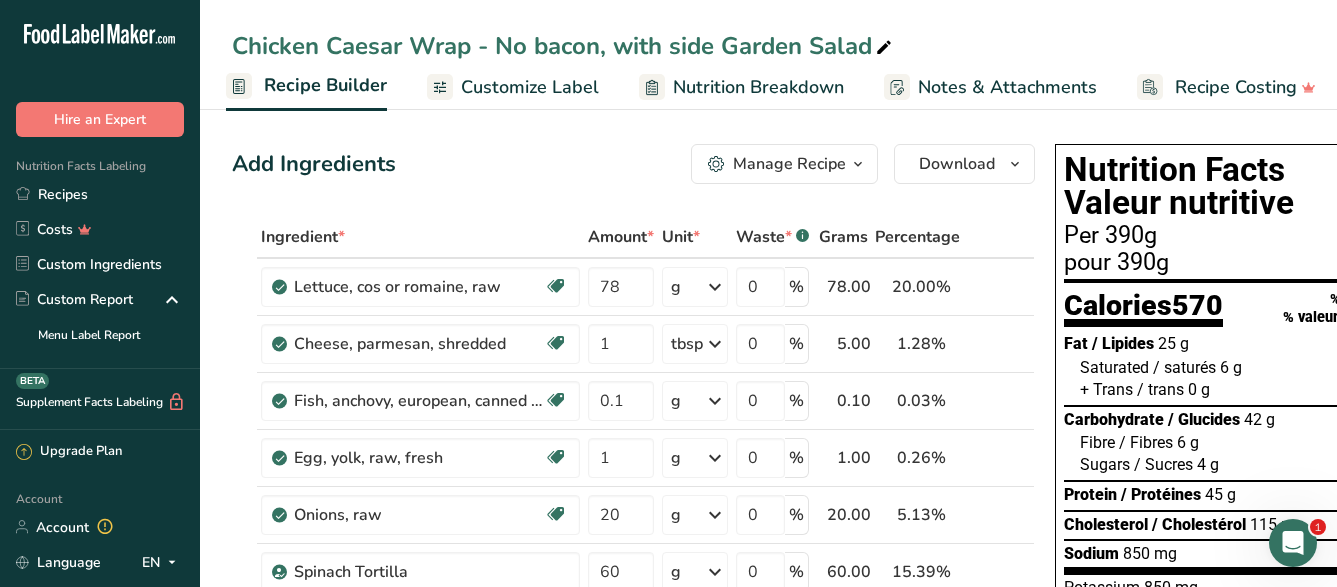 click on "Manage Recipe" at bounding box center [789, 164] 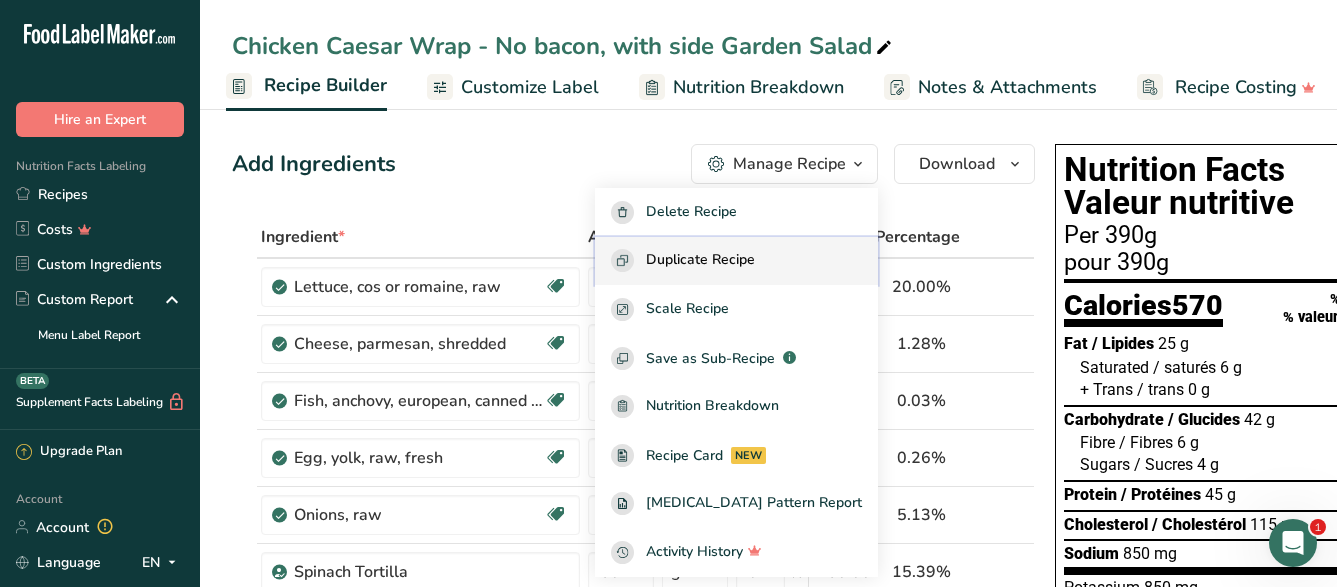 click on "Duplicate Recipe" at bounding box center [700, 260] 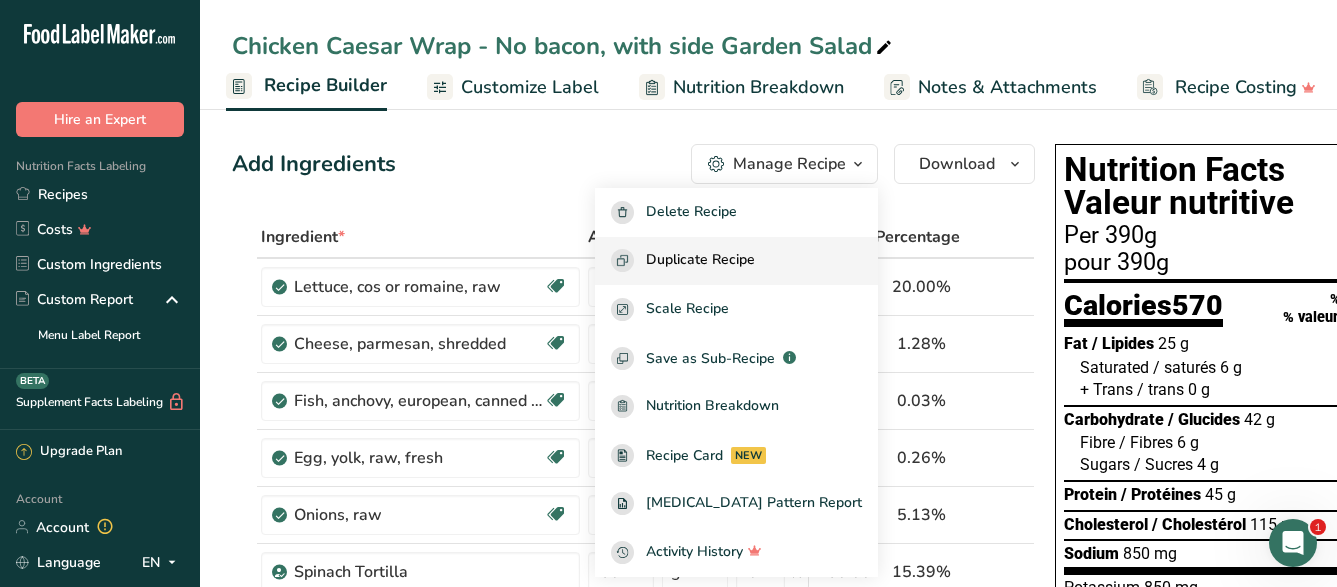 scroll, scrollTop: 1, scrollLeft: 186, axis: both 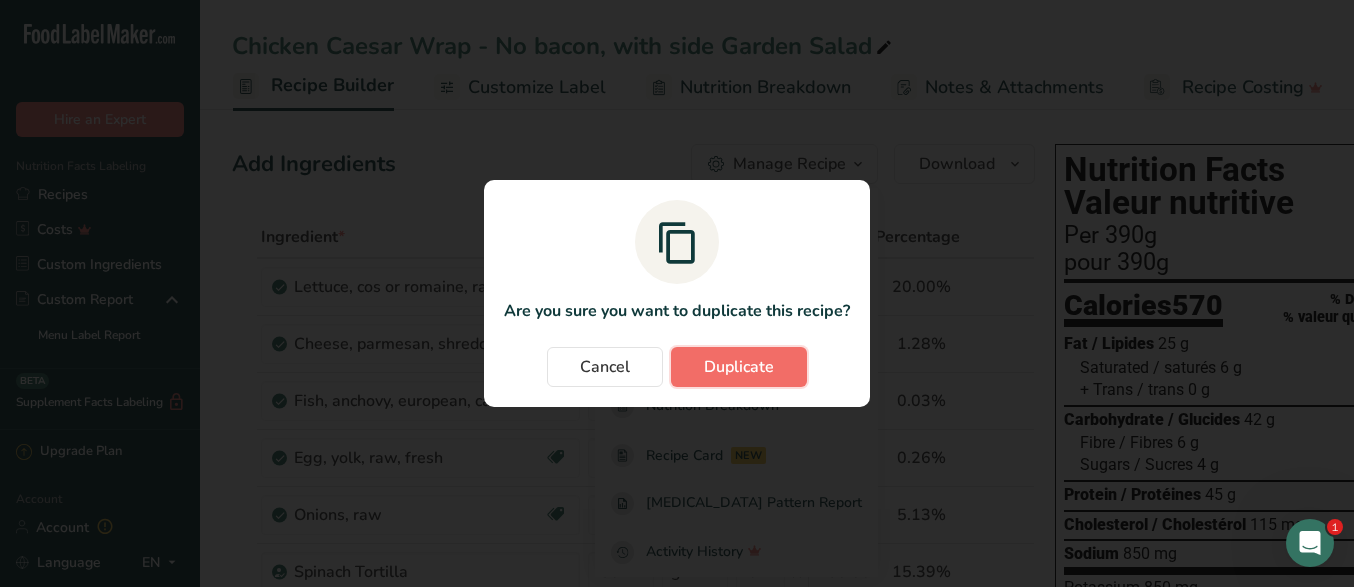 click on "Duplicate" at bounding box center (739, 367) 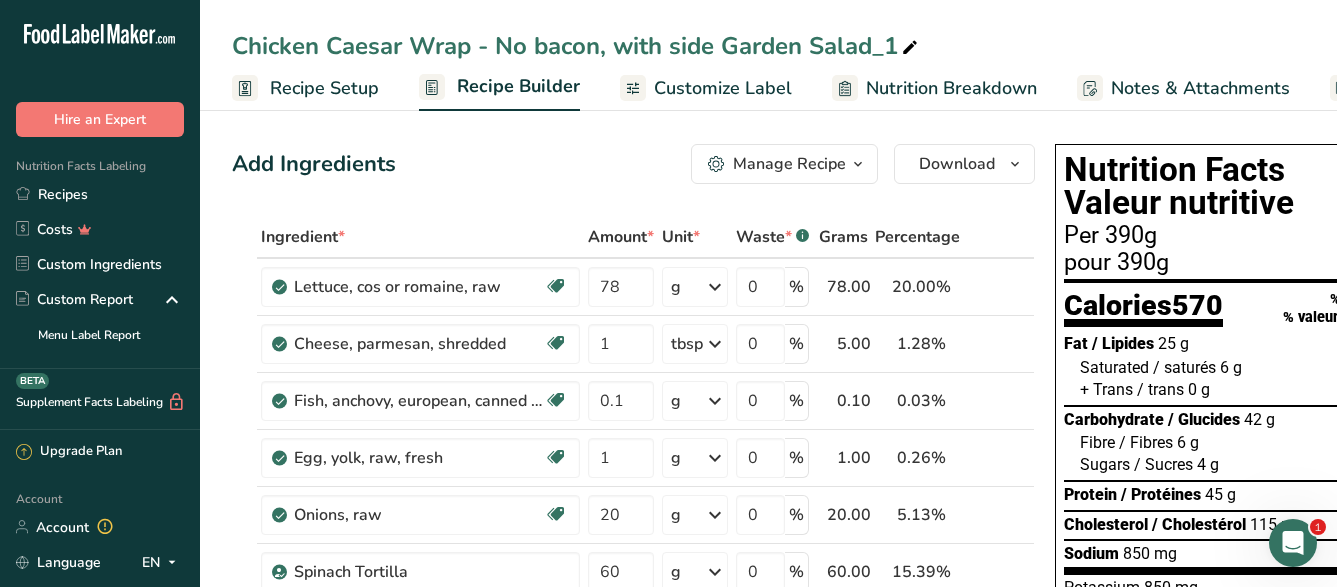click at bounding box center [910, 48] 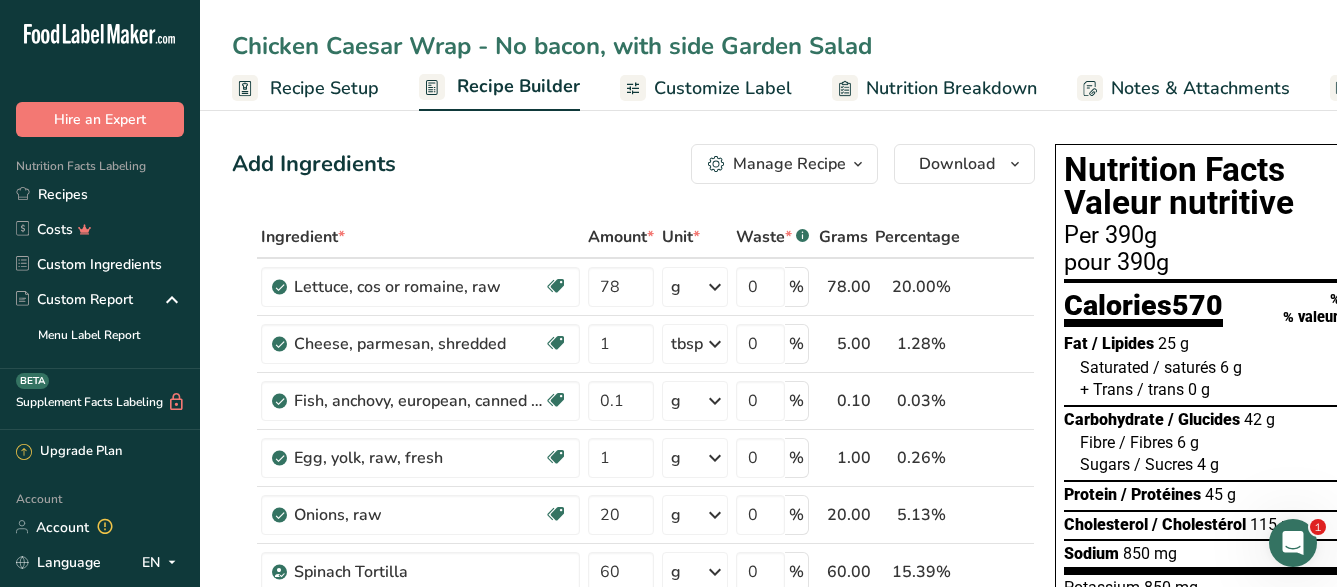 click on "Chicken Caesar Wrap - No bacon, with side Garden Salad" at bounding box center [768, 46] 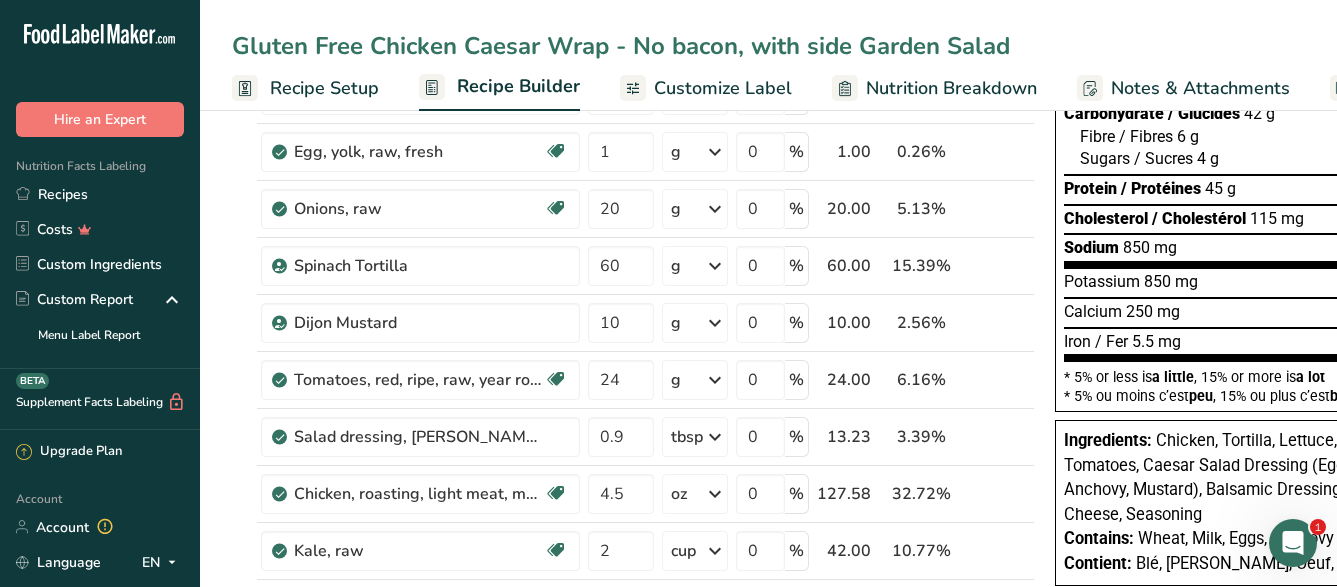 scroll, scrollTop: 510, scrollLeft: 0, axis: vertical 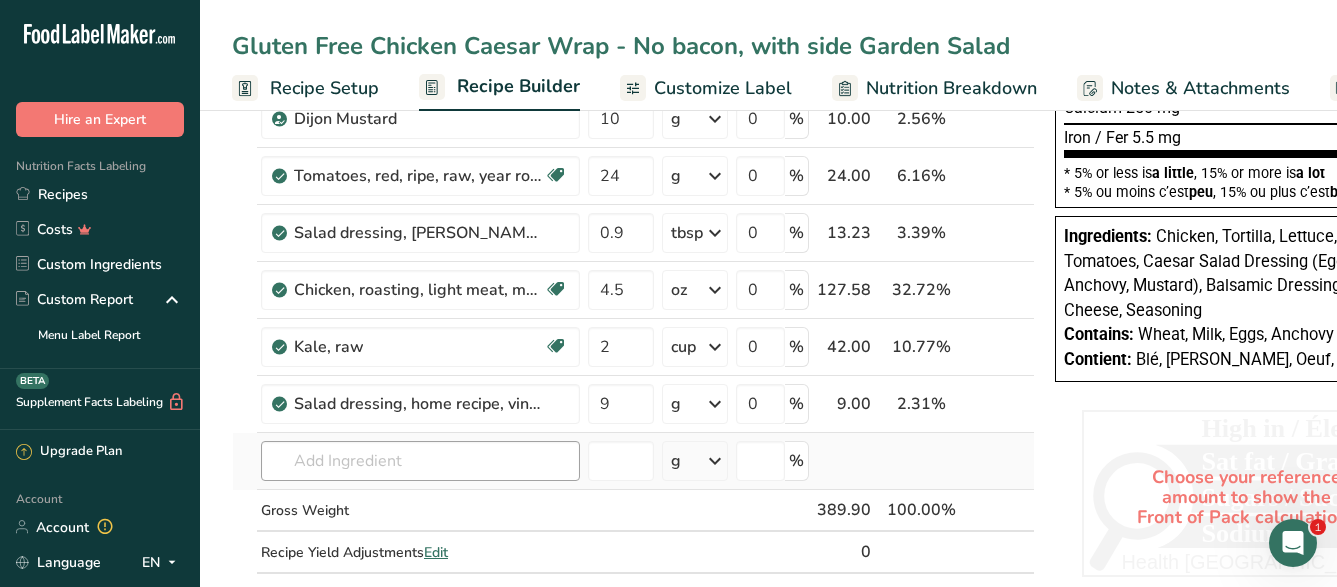 type on "Gluten Free Chicken Caesar Wrap - No bacon, with side Garden Salad" 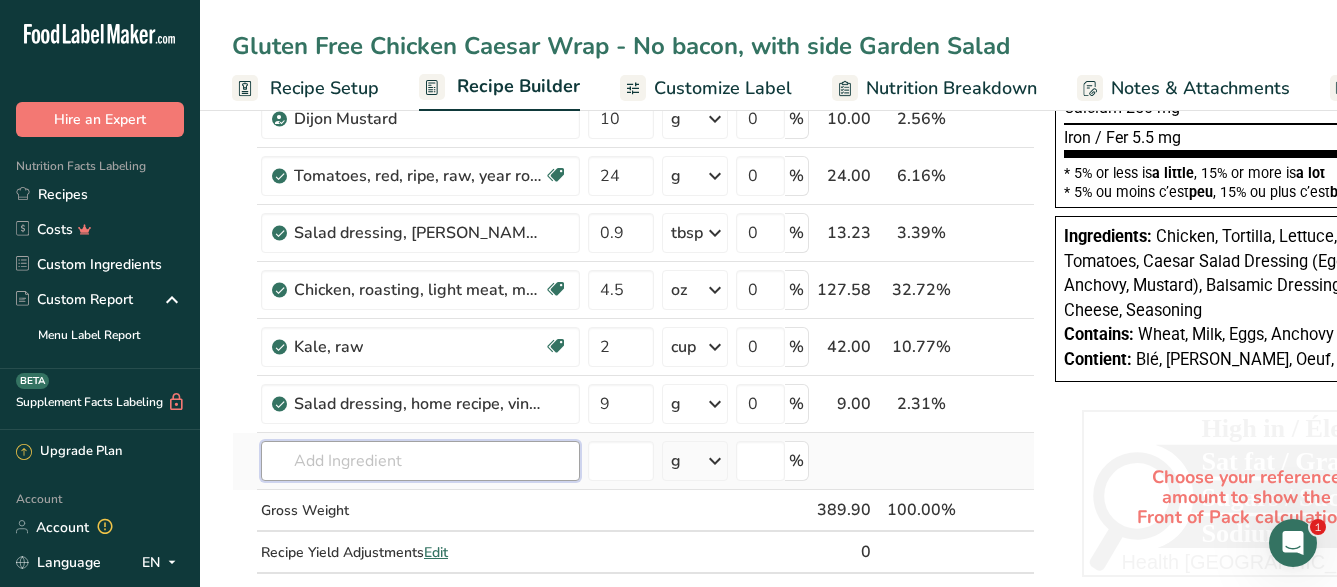 click at bounding box center [420, 461] 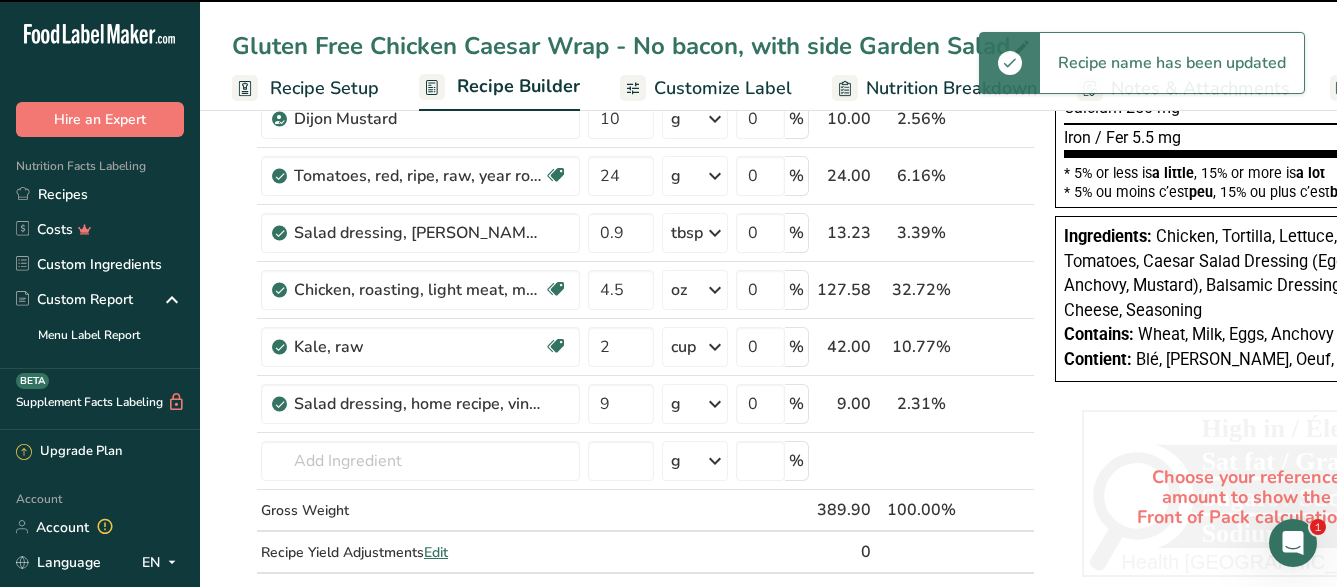 click at bounding box center [1018, 62] 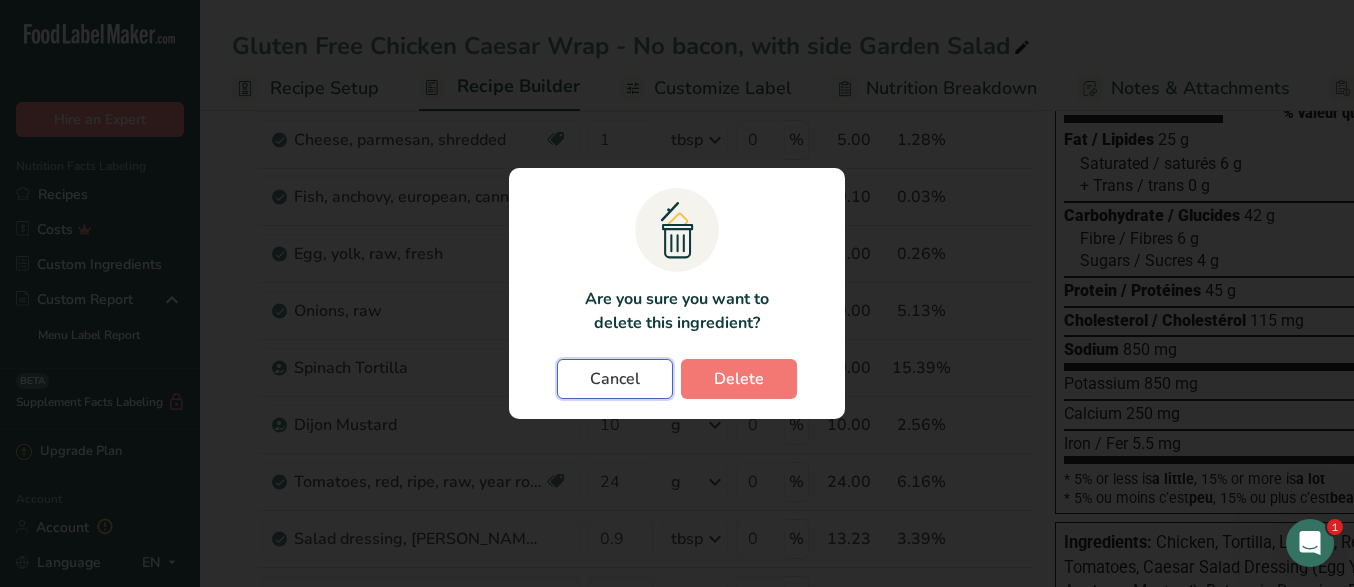 click on "Cancel" at bounding box center [615, 379] 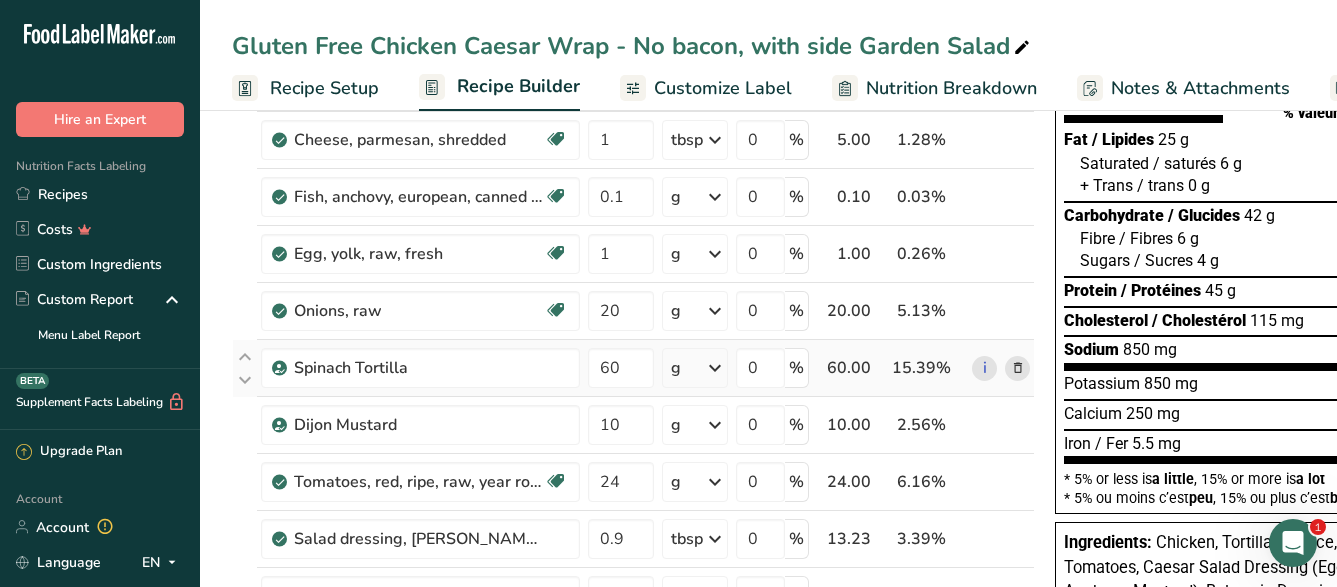 click at bounding box center (1018, 368) 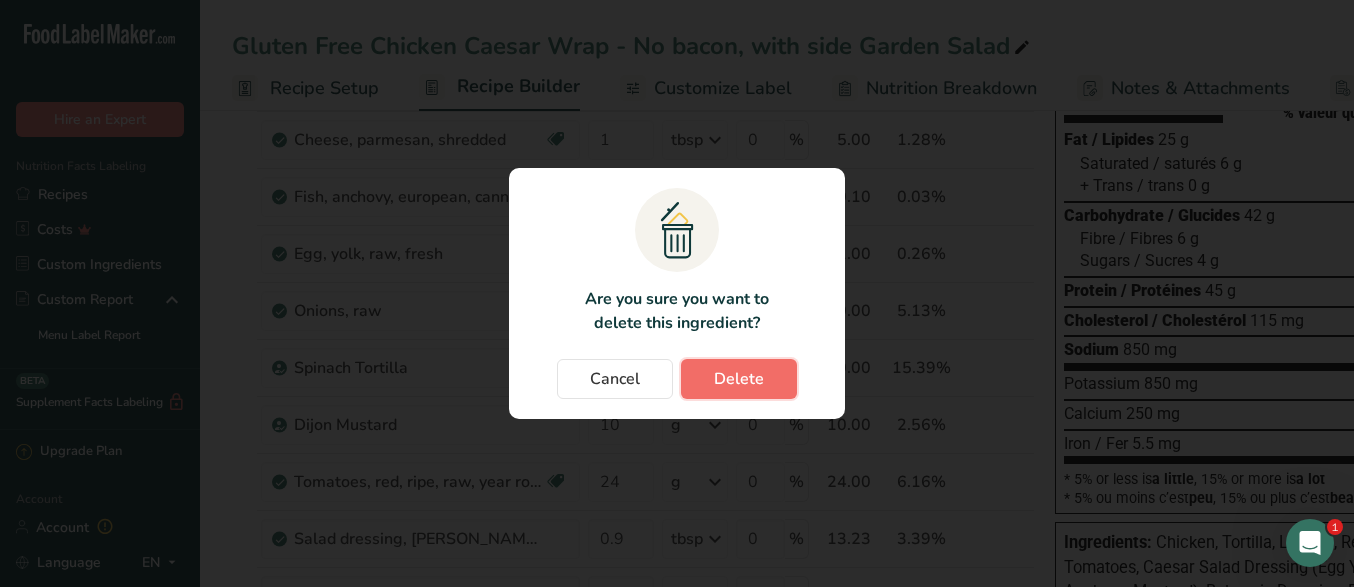 click on "Delete" at bounding box center [739, 379] 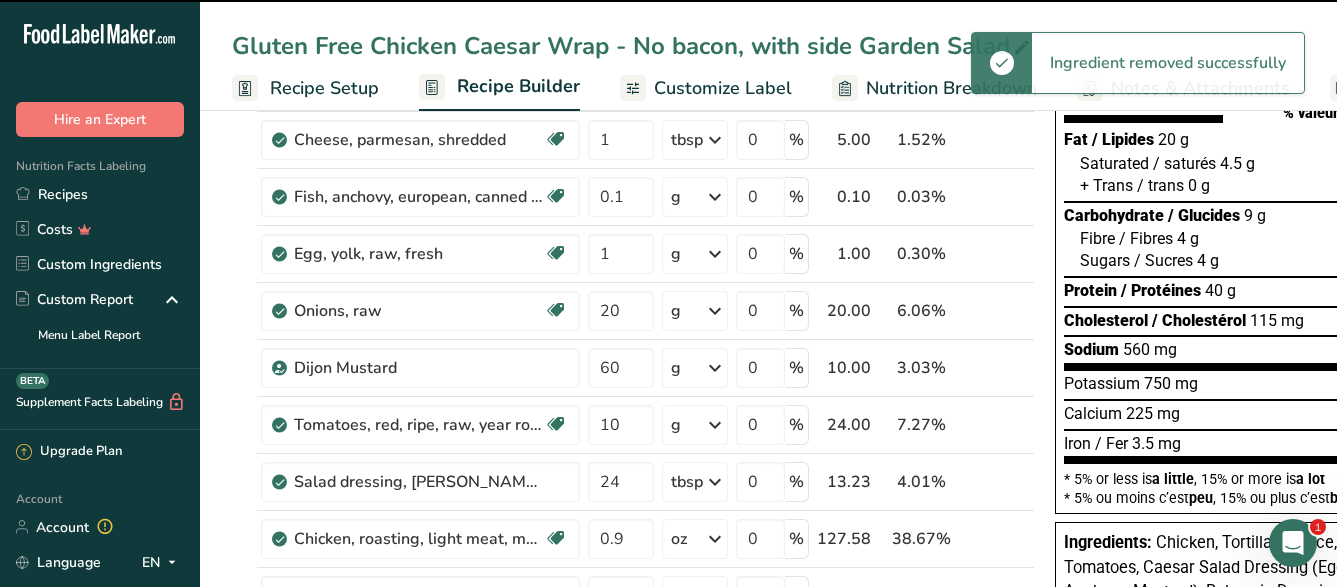 type on "10" 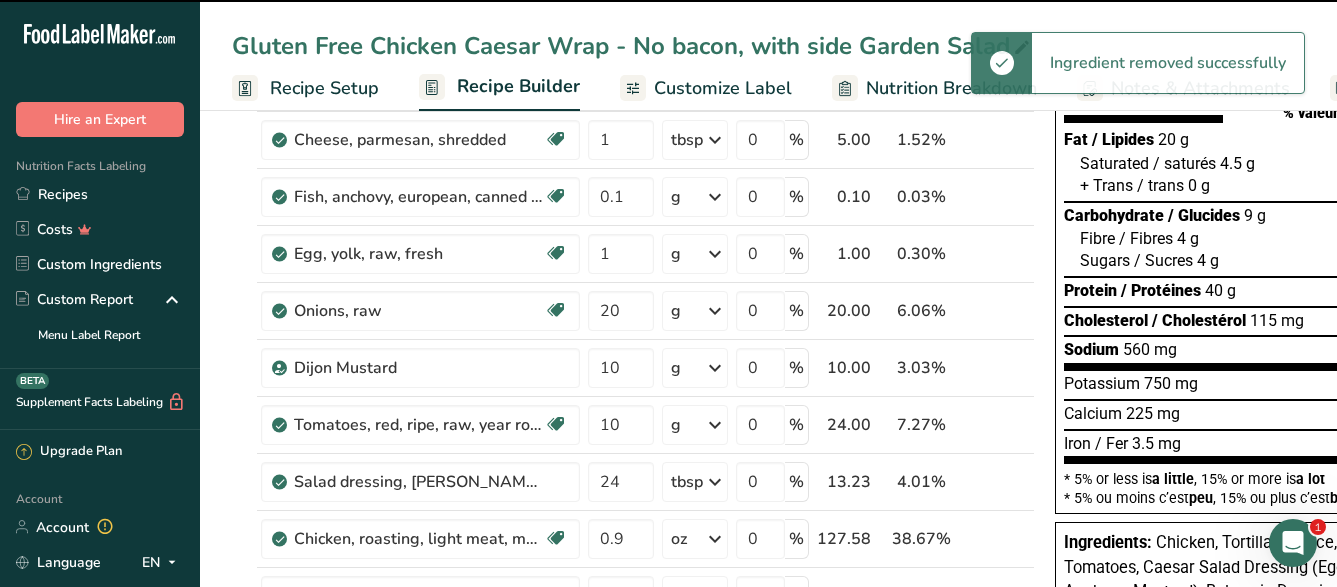 type on "24" 